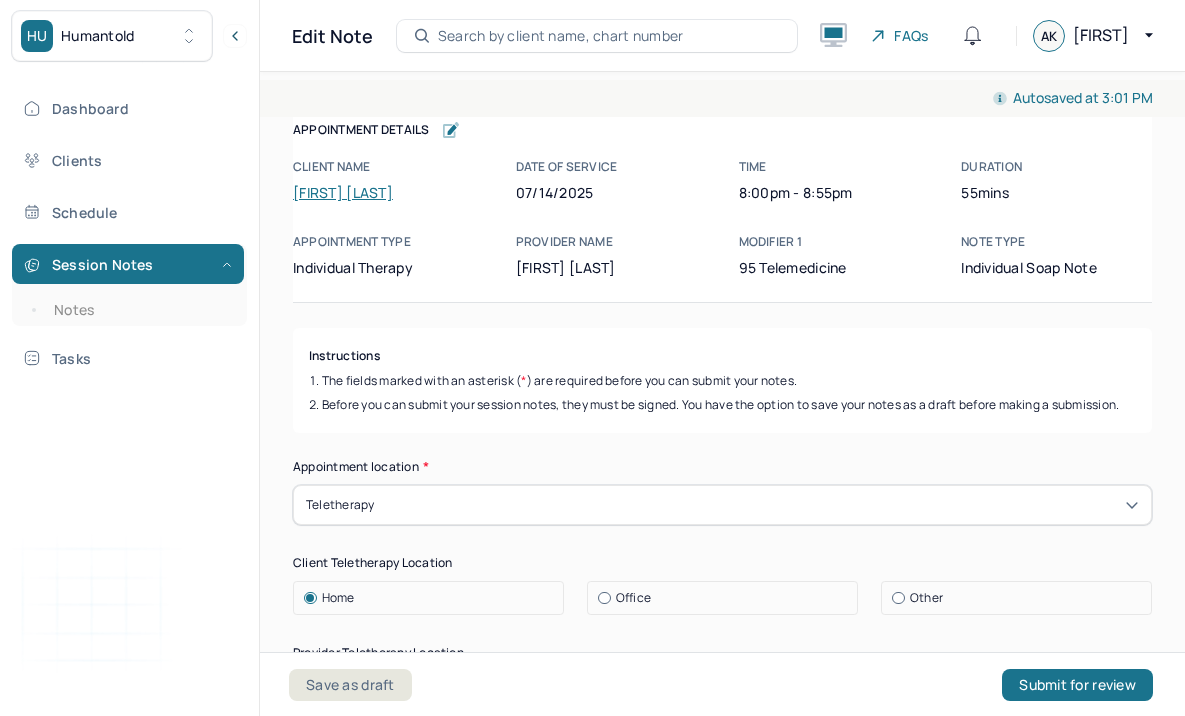 scroll, scrollTop: 0, scrollLeft: 0, axis: both 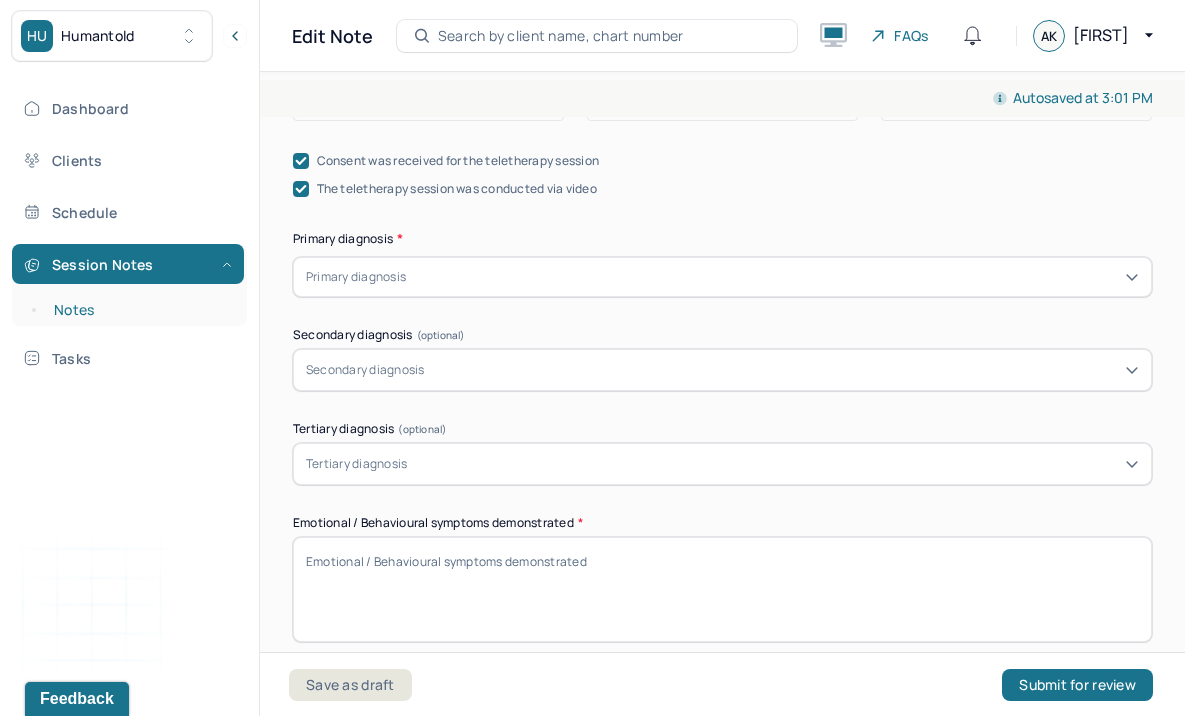 click on "Notes" at bounding box center [139, 310] 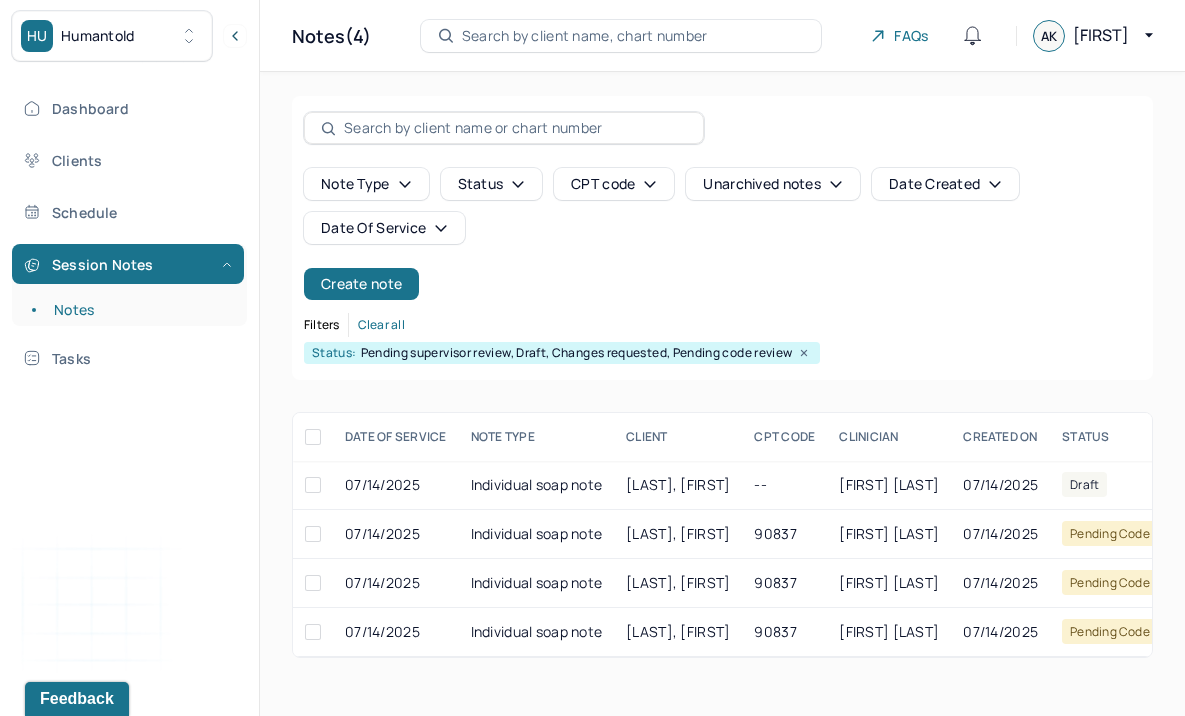 click at bounding box center [515, 128] 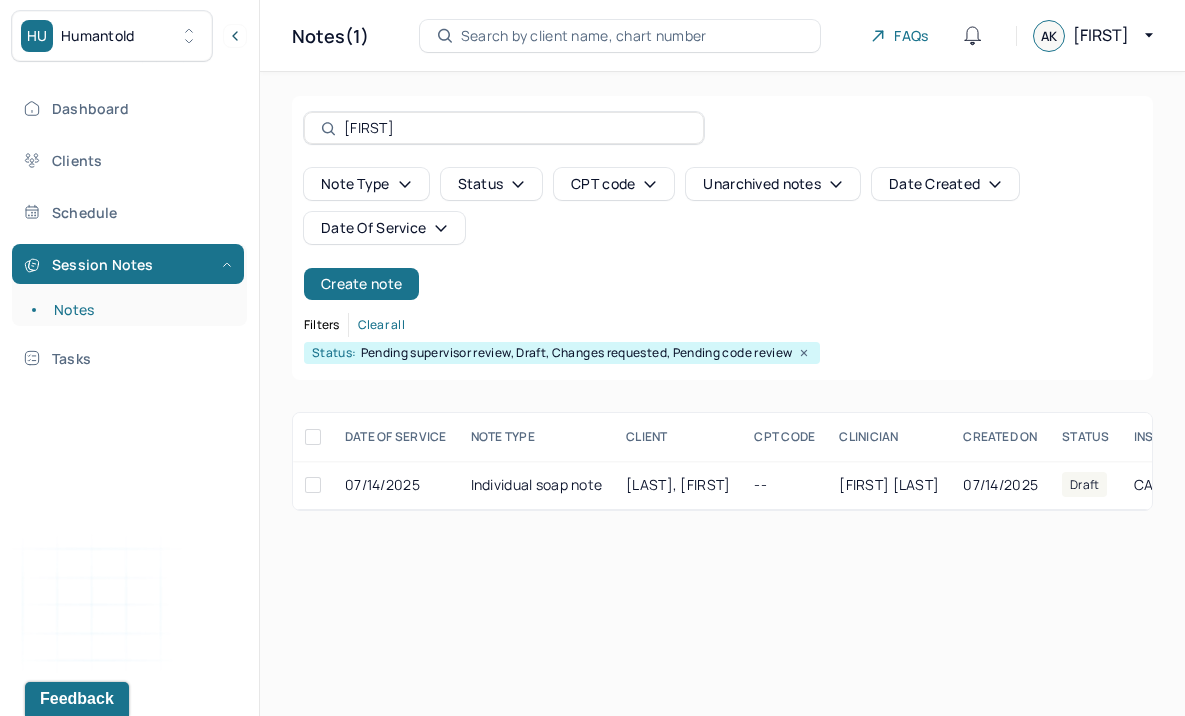 type on "[FIRST]" 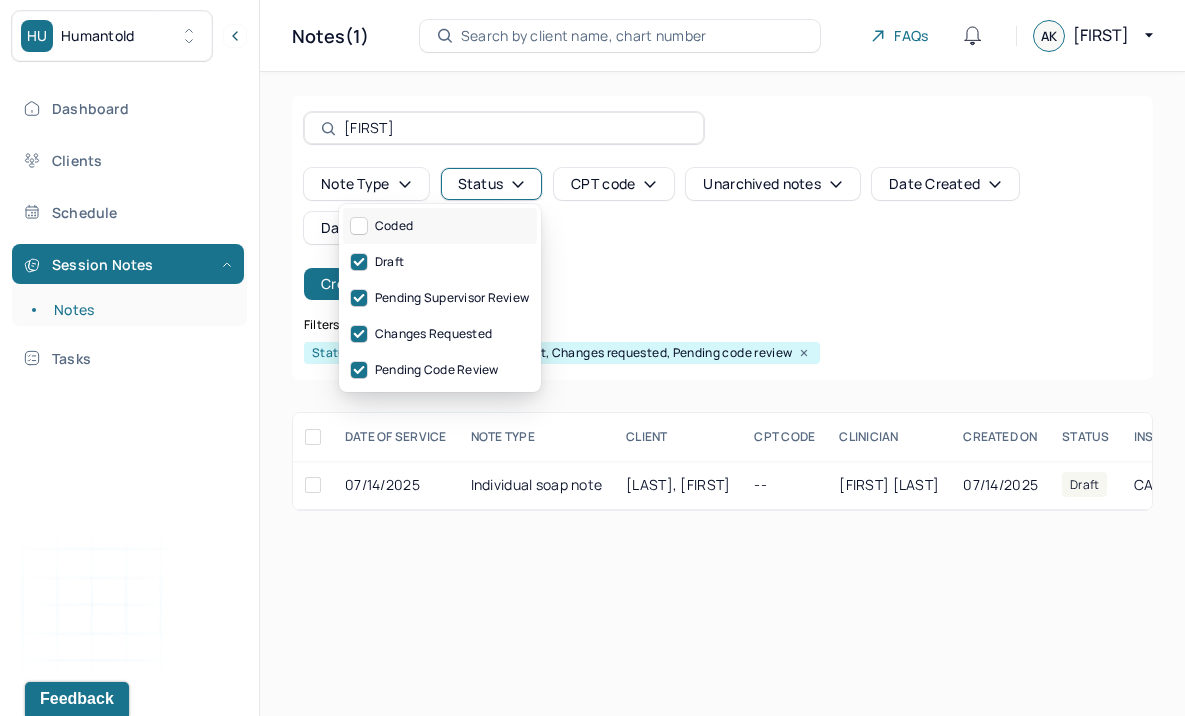 click on "Coded" at bounding box center [440, 226] 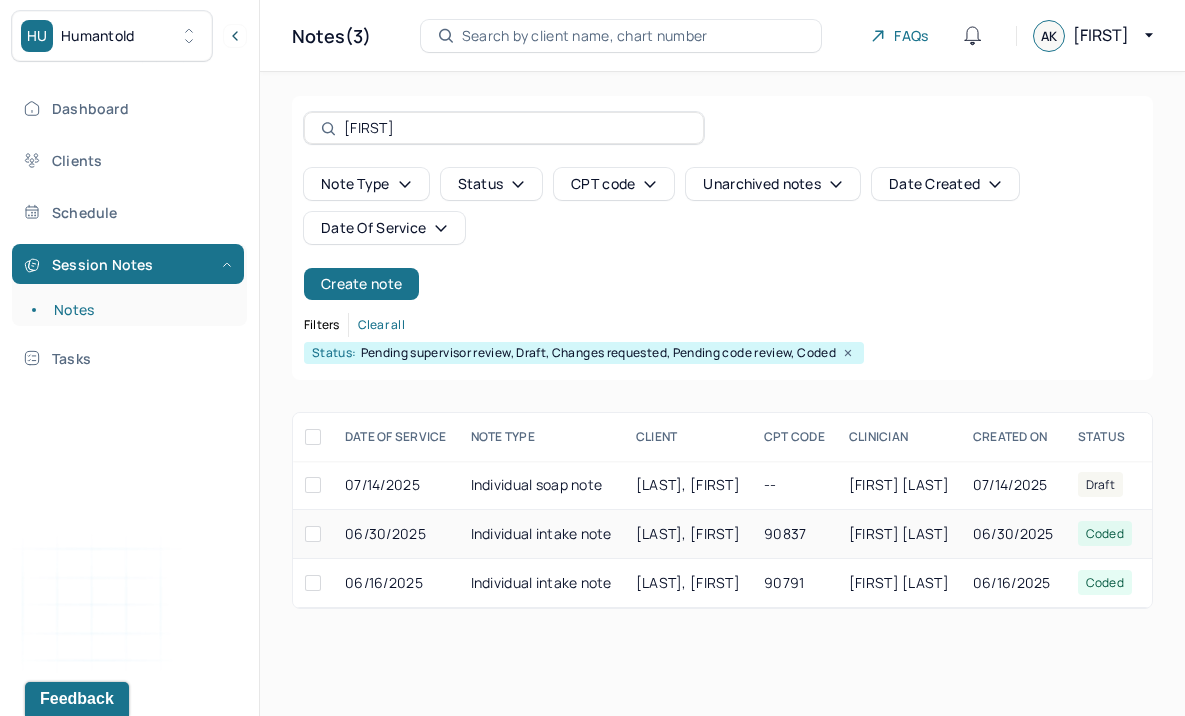 click on "Individual intake note" at bounding box center [541, 534] 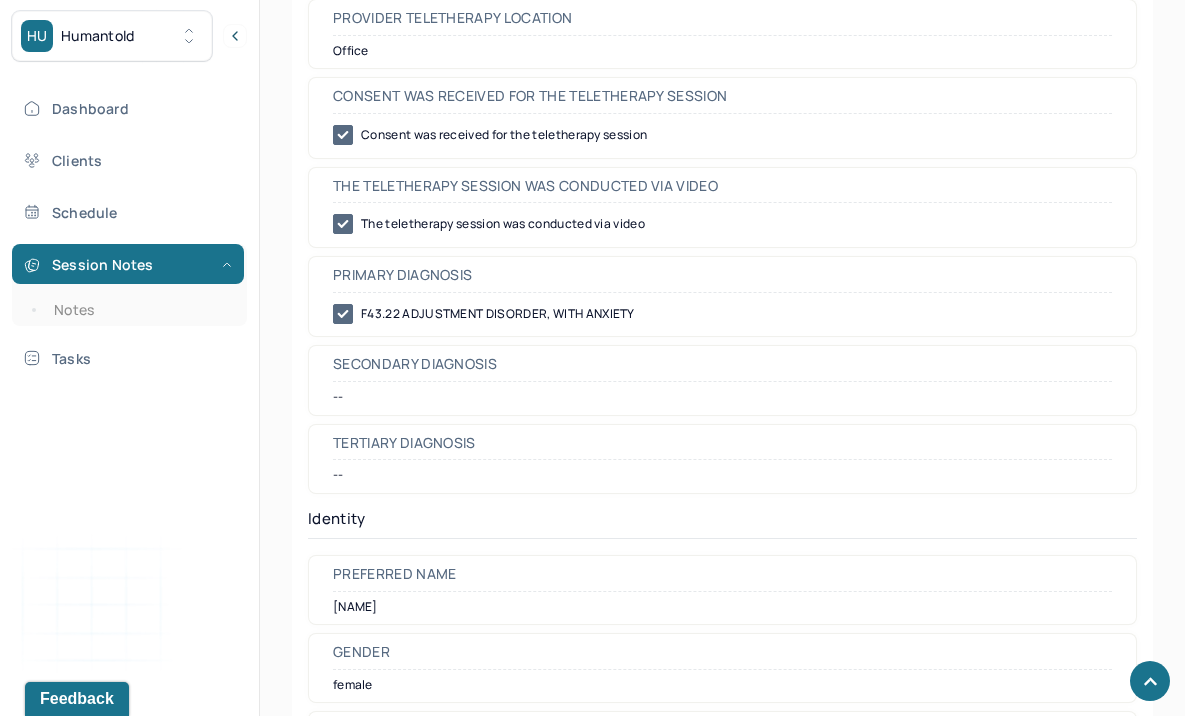 scroll, scrollTop: 983, scrollLeft: 0, axis: vertical 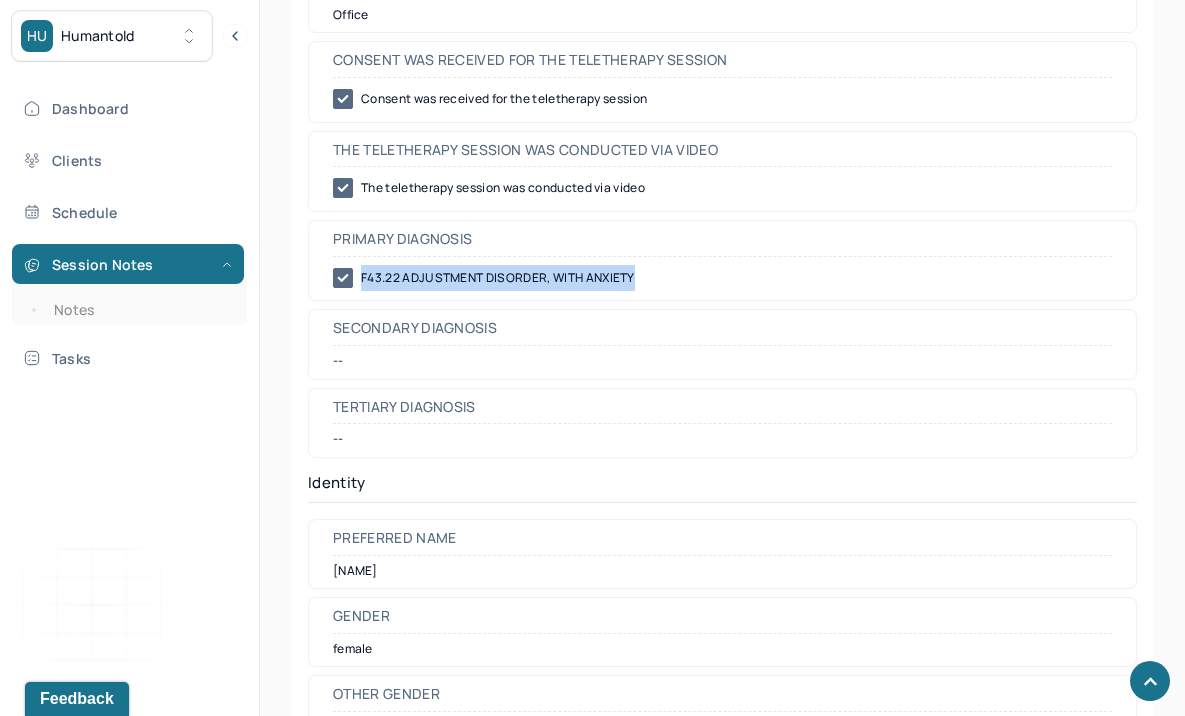 drag, startPoint x: 655, startPoint y: 276, endPoint x: 362, endPoint y: 279, distance: 293.01535 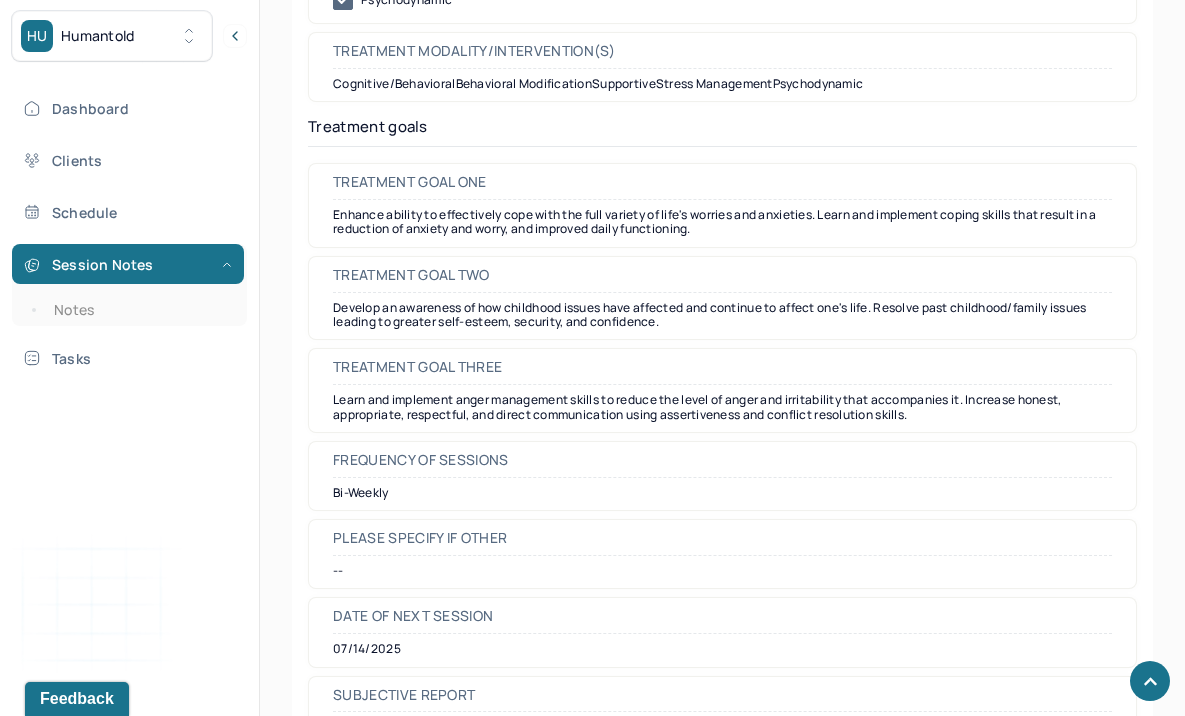 scroll, scrollTop: 9349, scrollLeft: 0, axis: vertical 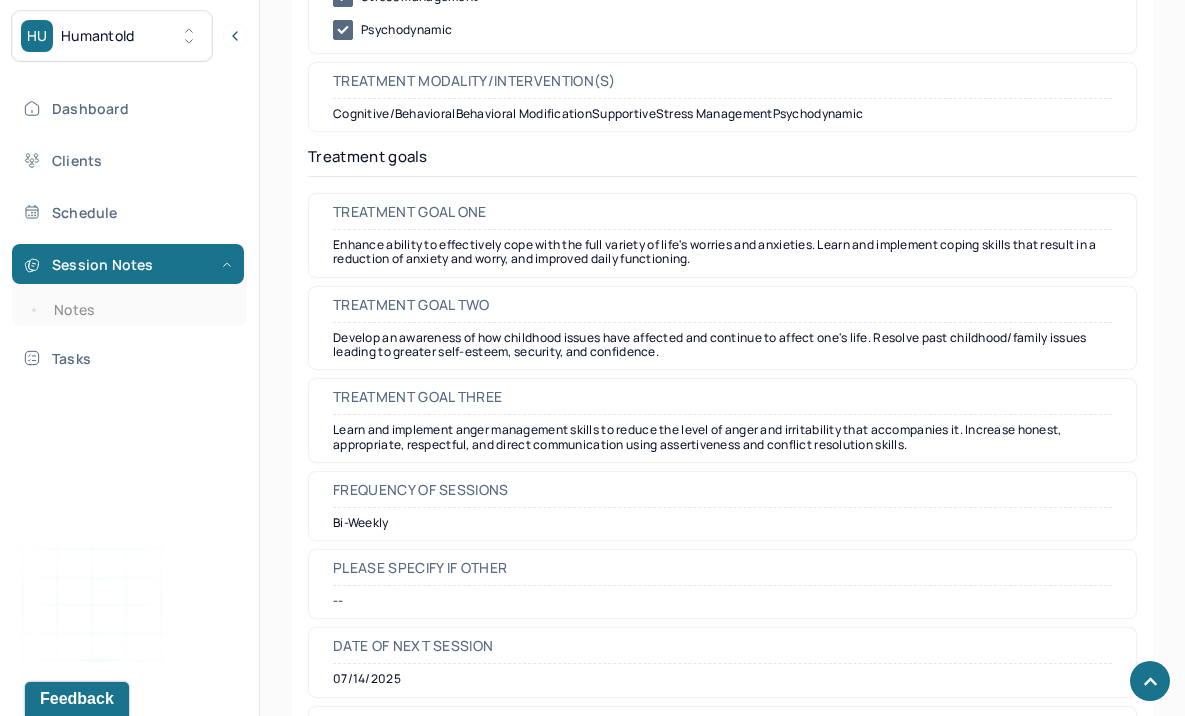 click on "Enhance ability to effectively cope with the full variety of life's worries and anxieties. Learn and implement coping skills that result in a reduction of anxiety and worry, and improved daily functioning." at bounding box center [722, 252] 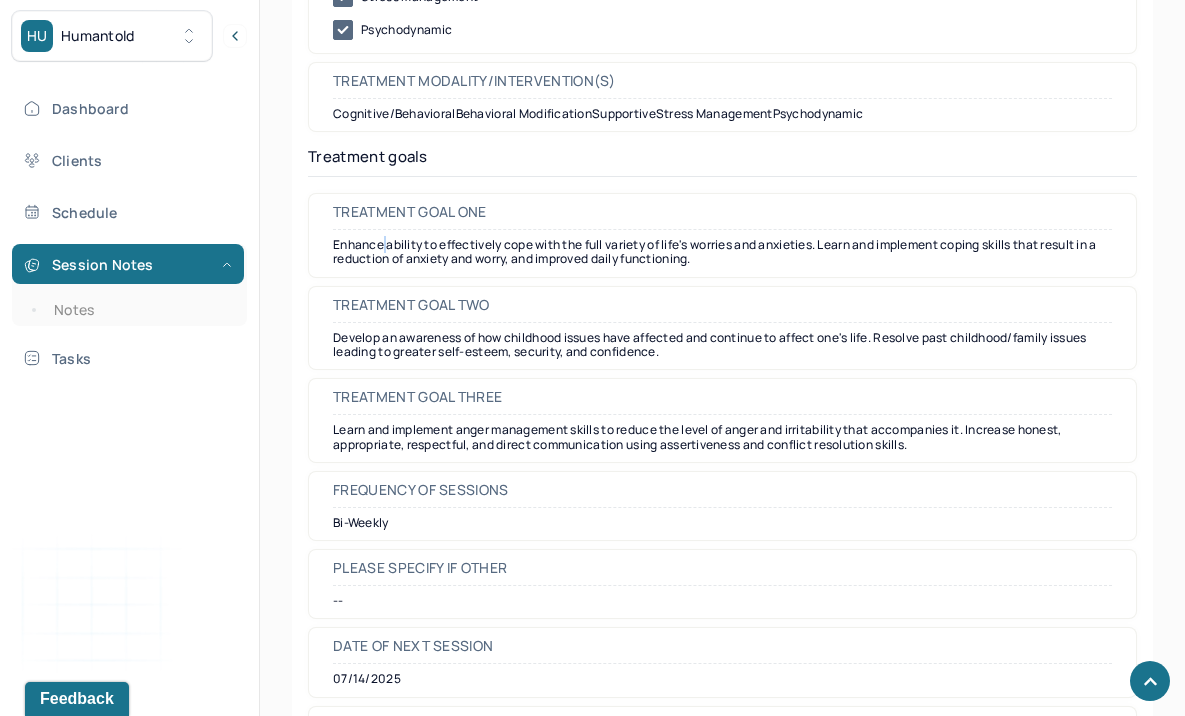 click on "Enhance ability to effectively cope with the full variety of life's worries and anxieties. Learn and implement coping skills that result in a reduction of anxiety and worry, and improved daily functioning." at bounding box center [722, 252] 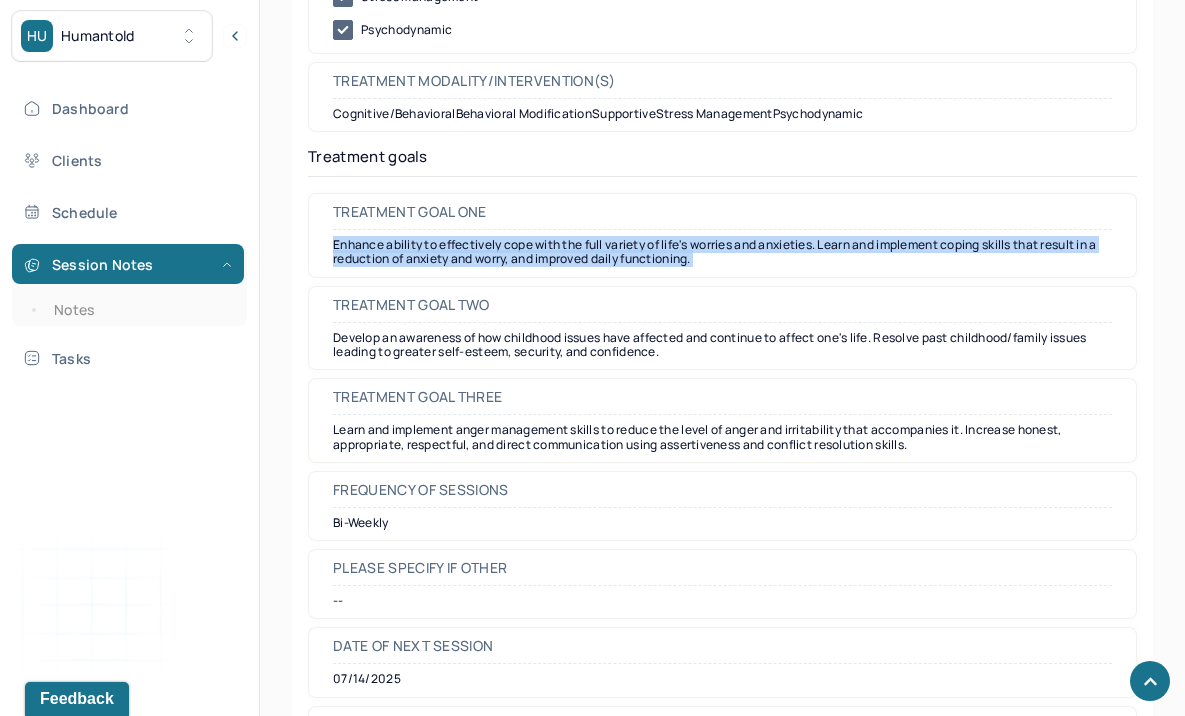 click on "Enhance ability to effectively cope with the full variety of life's worries and anxieties. Learn and implement coping skills that result in a reduction of anxiety and worry, and improved daily functioning." at bounding box center (722, 252) 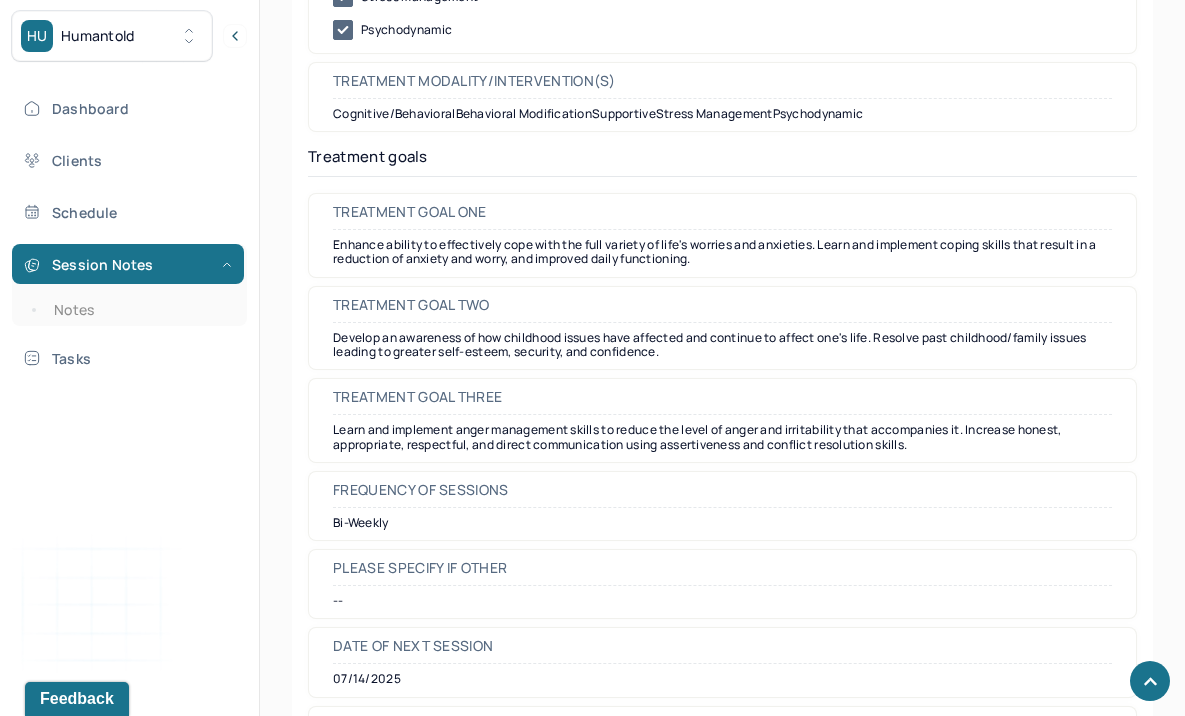 click on "Develop an awareness of how childhood issues have affected and continue to affect one's life. Resolve past childhood/family issues leading to greater self-esteem, security, and confidence." at bounding box center [722, 345] 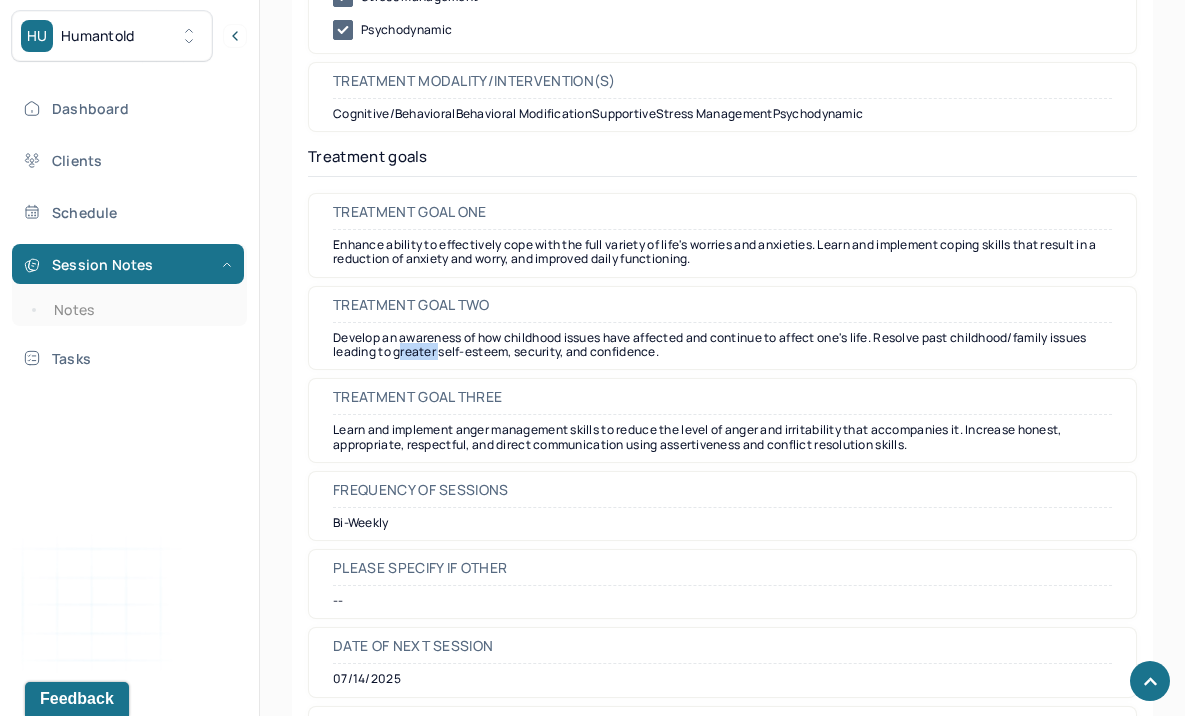 click on "Develop an awareness of how childhood issues have affected and continue to affect one's life. Resolve past childhood/family issues leading to greater self-esteem, security, and confidence." at bounding box center (722, 345) 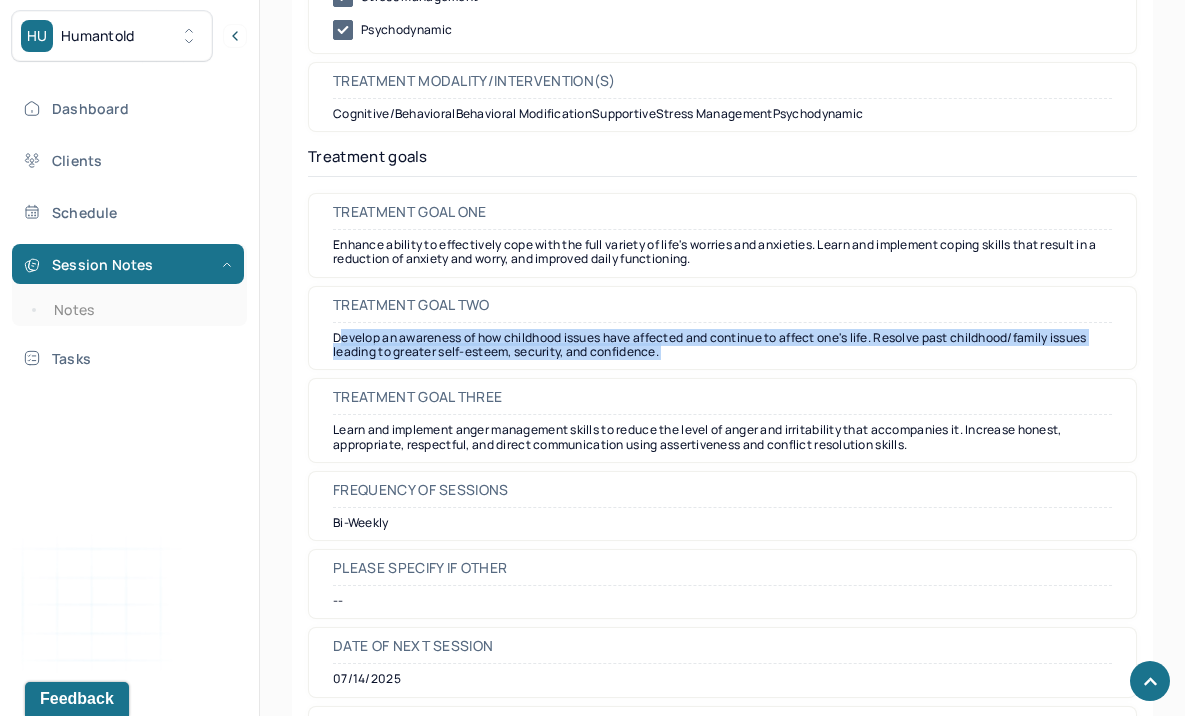 click on "Develop an awareness of how childhood issues have affected and continue to affect one's life. Resolve past childhood/family issues leading to greater self-esteem, security, and confidence." at bounding box center [722, 345] 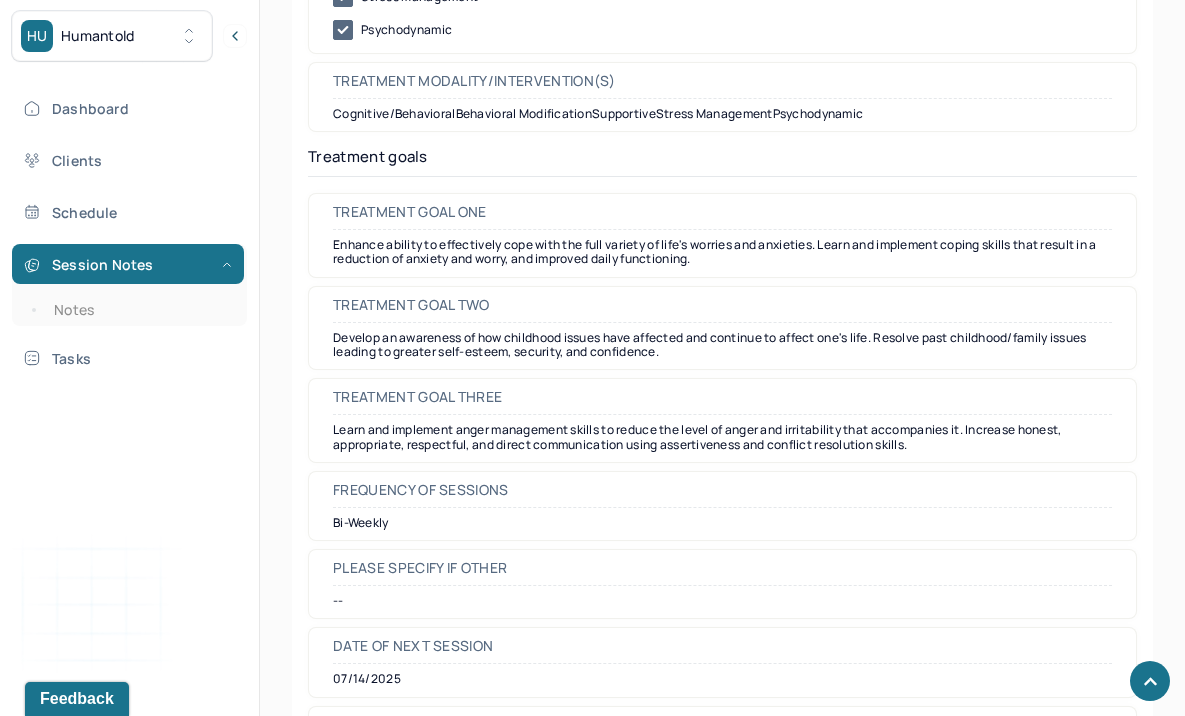 click on "Learn and implement anger management skills to reduce the level of anger and irritability that accompanies it. Increase honest, appropriate, respectful, and direct communication using assertiveness and conflict resolution skills." at bounding box center (722, 437) 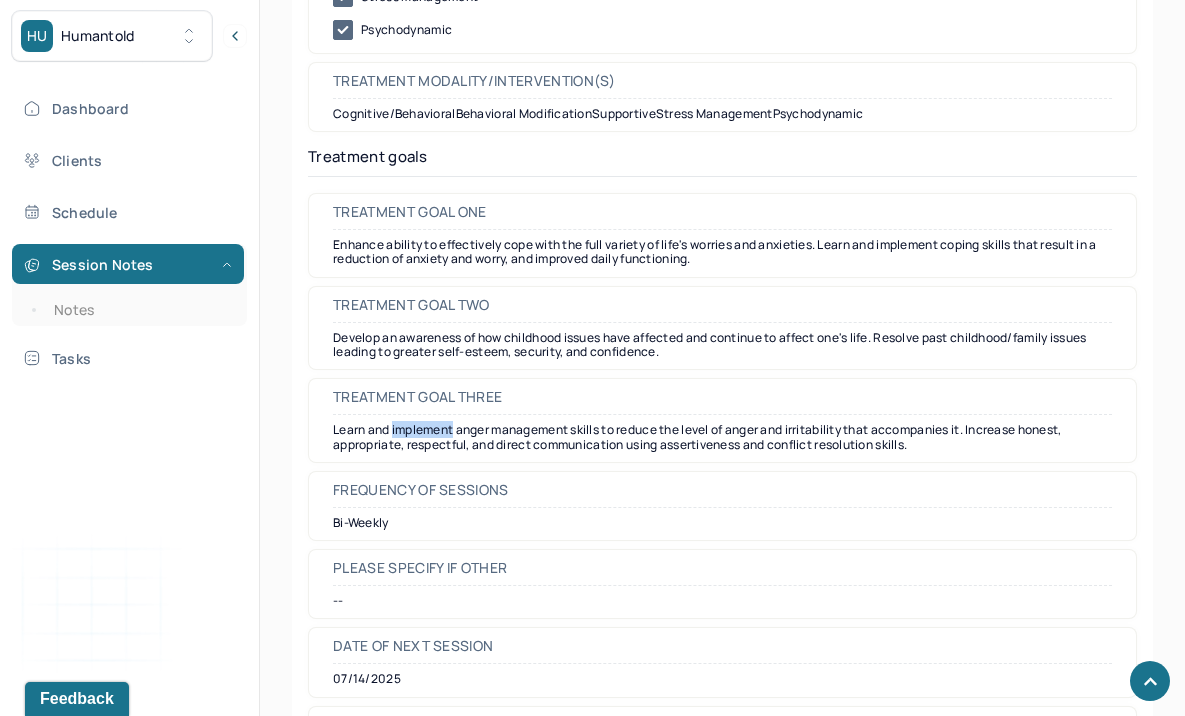 click on "Learn and implement anger management skills to reduce the level of anger and irritability that accompanies it. Increase honest, appropriate, respectful, and direct communication using assertiveness and conflict resolution skills." at bounding box center [722, 437] 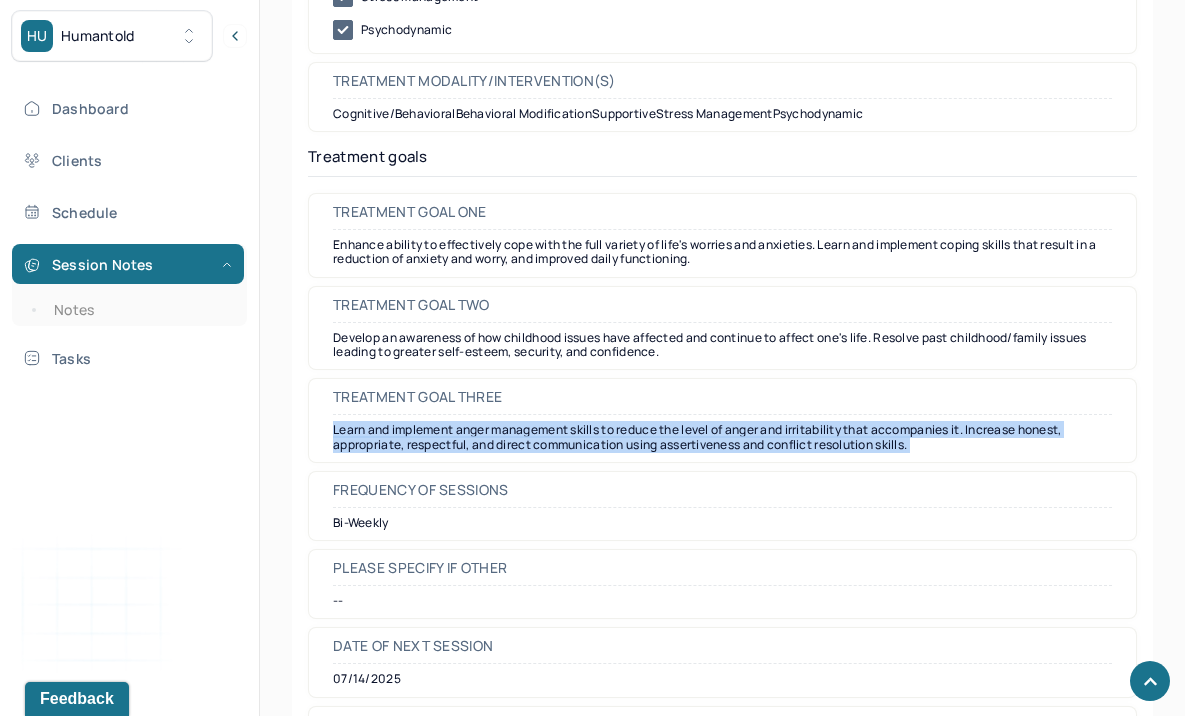 click on "Learn and implement anger management skills to reduce the level of anger and irritability that accompanies it. Increase honest, appropriate, respectful, and direct communication using assertiveness and conflict resolution skills." at bounding box center (722, 437) 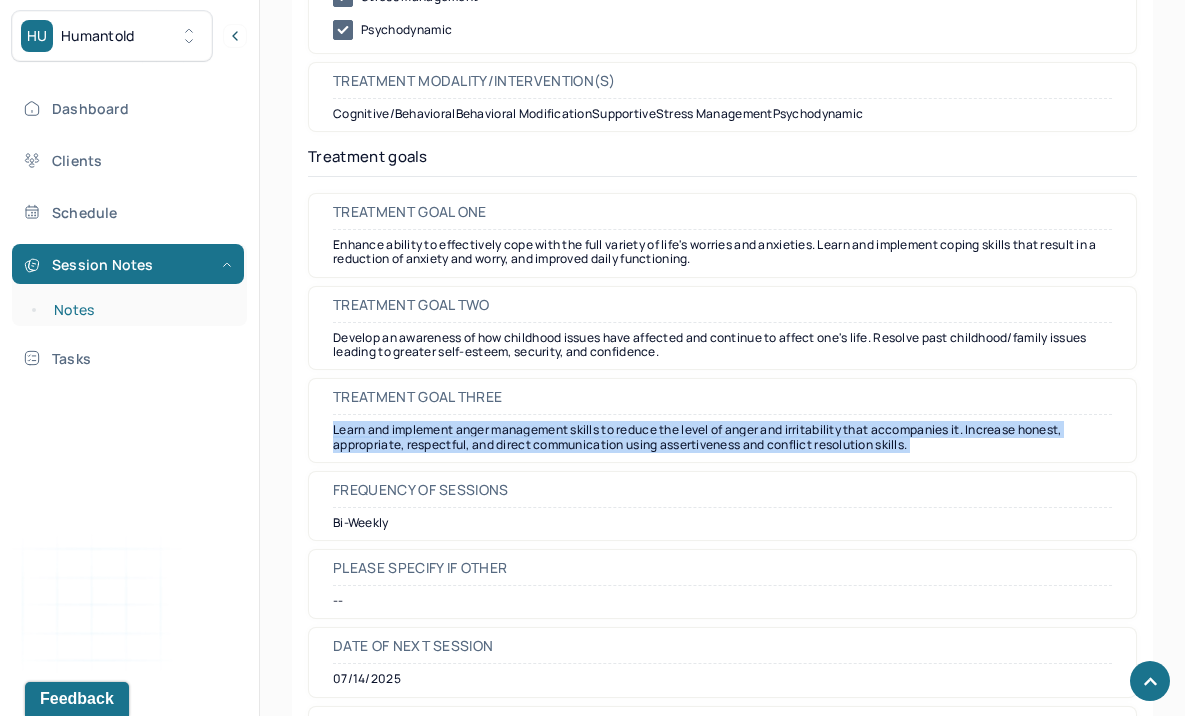 click on "Notes" at bounding box center [139, 310] 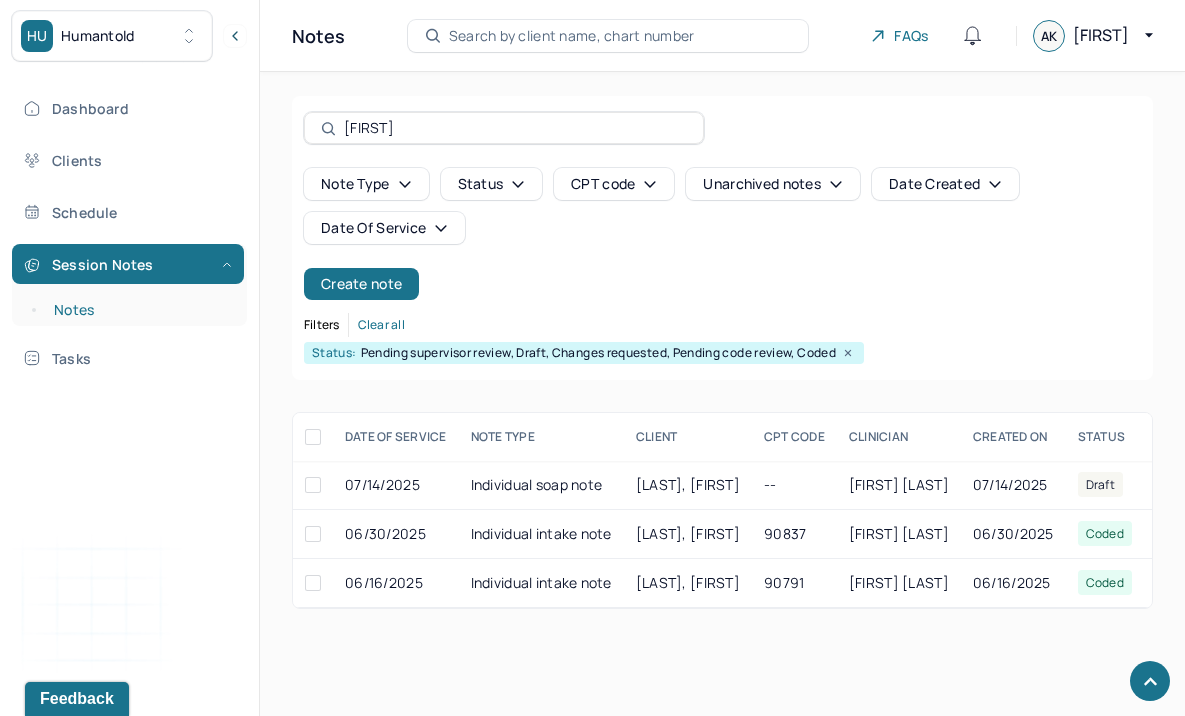 click on "Notes" at bounding box center (139, 310) 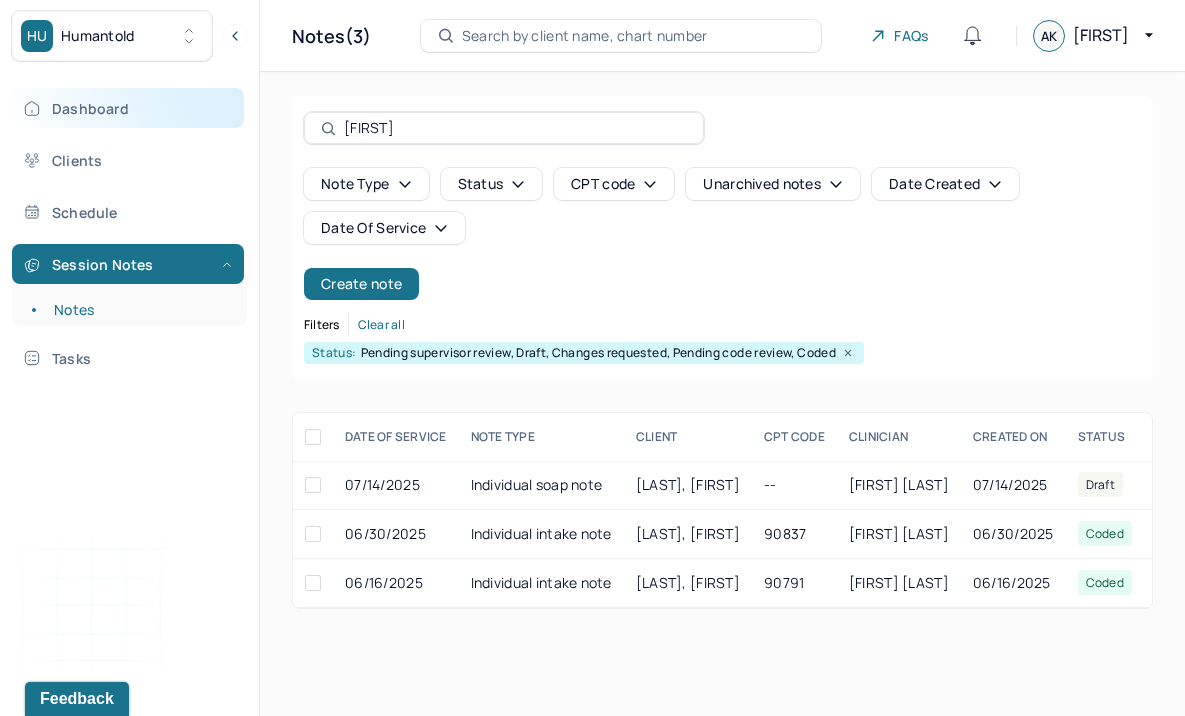 drag, startPoint x: 438, startPoint y: 130, endPoint x: 122, endPoint y: 97, distance: 317.7184 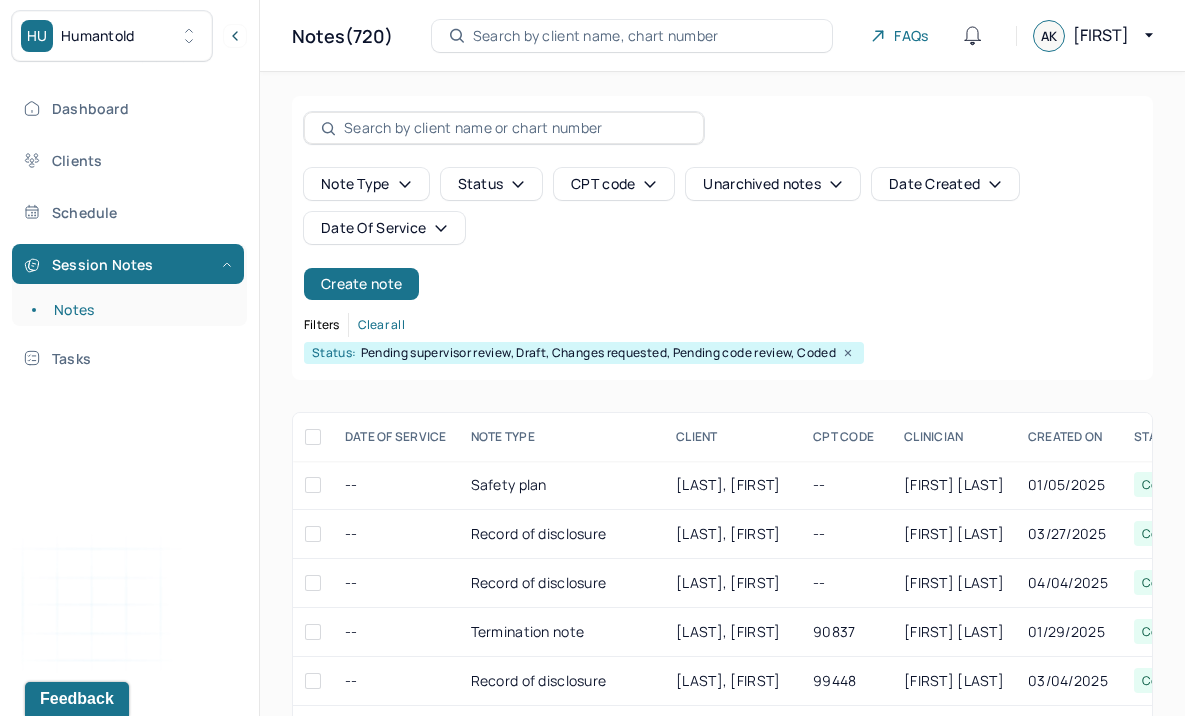 type 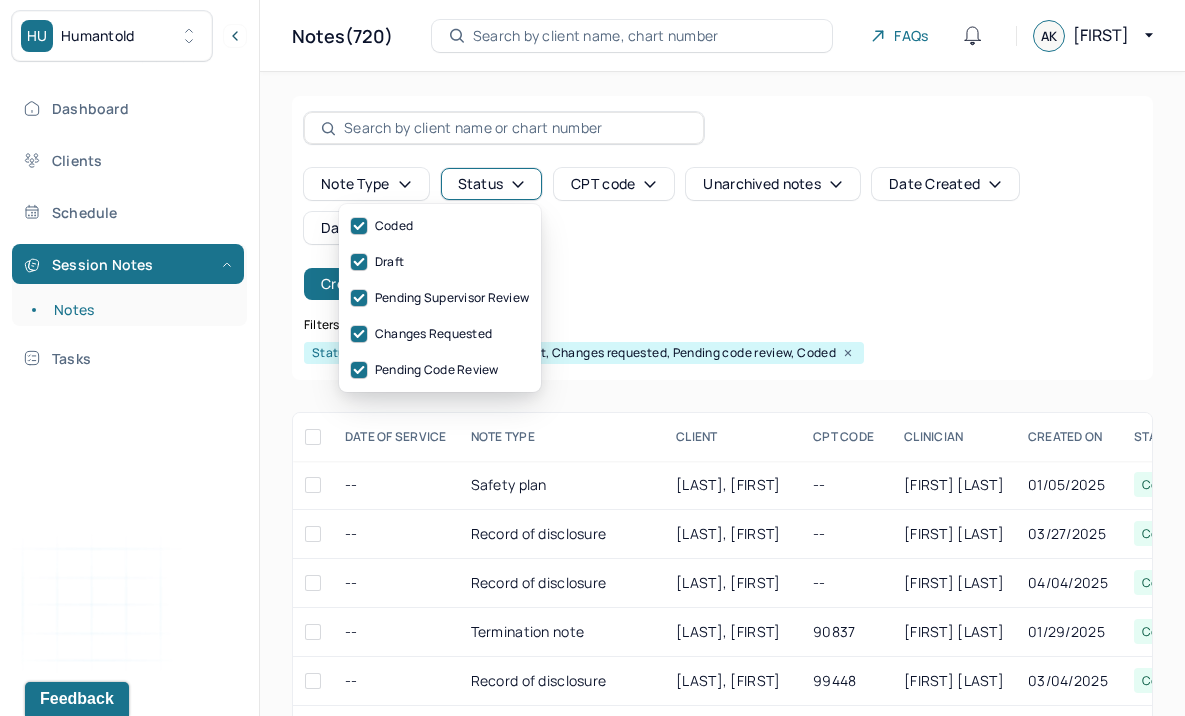 click on "Status" at bounding box center (492, 184) 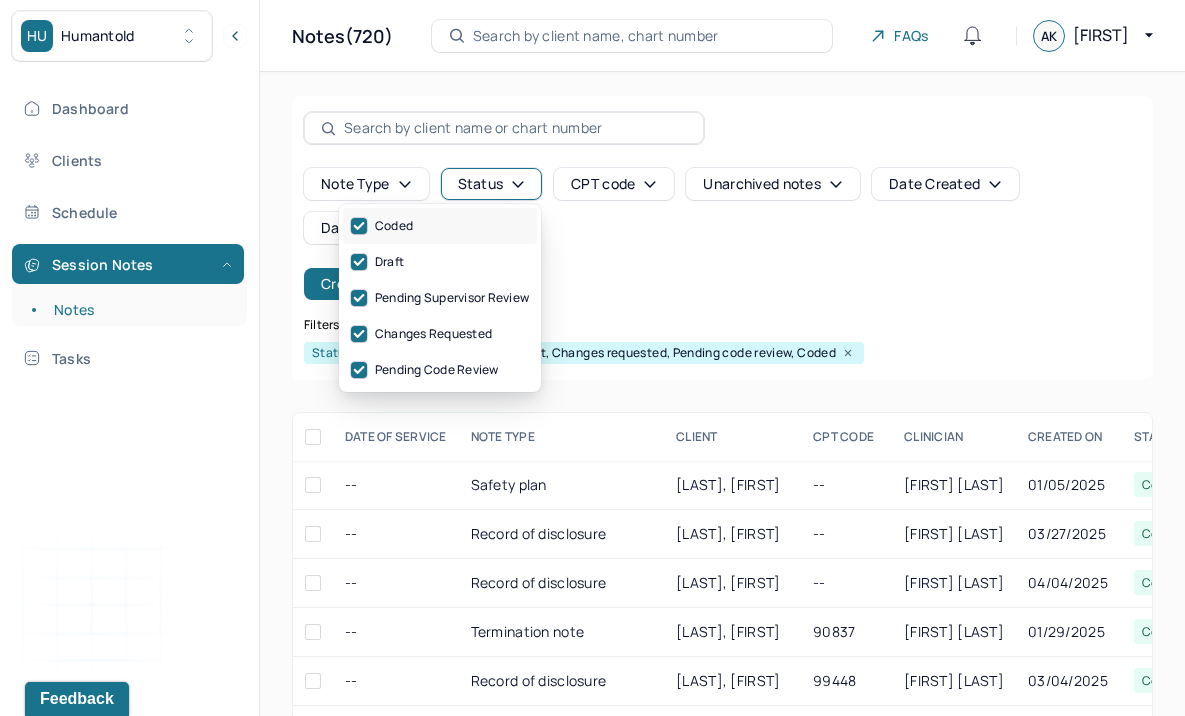 click 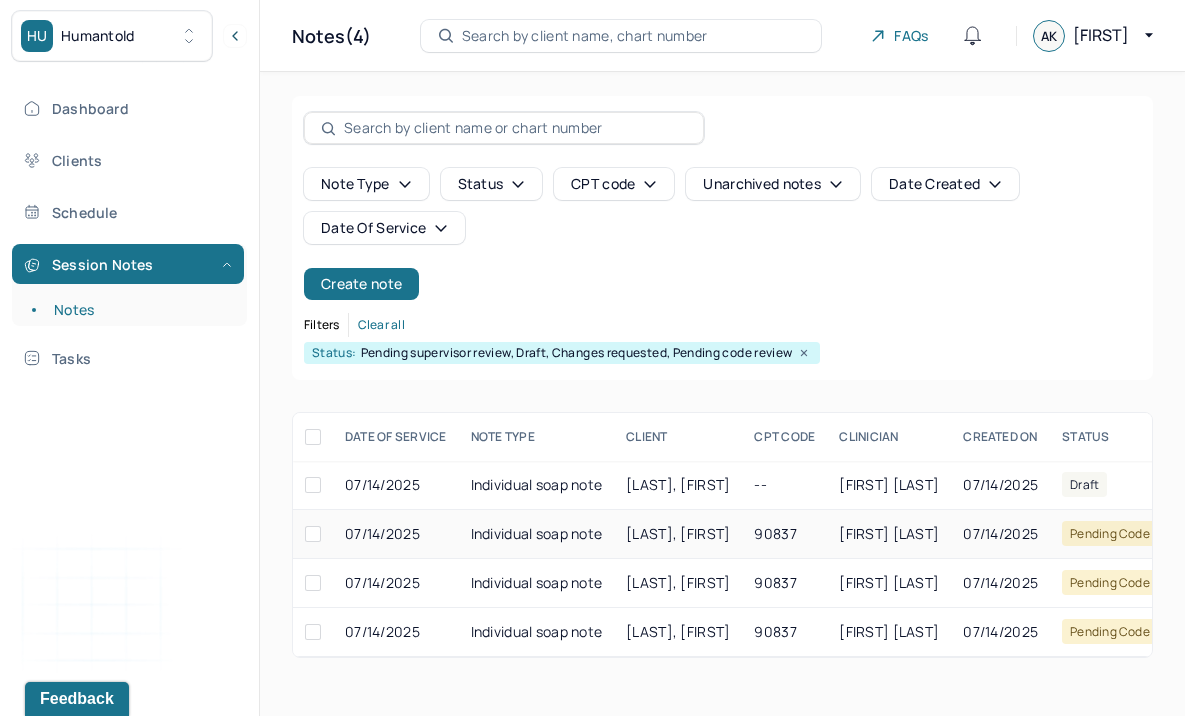 click on "Individual soap note" at bounding box center [537, 534] 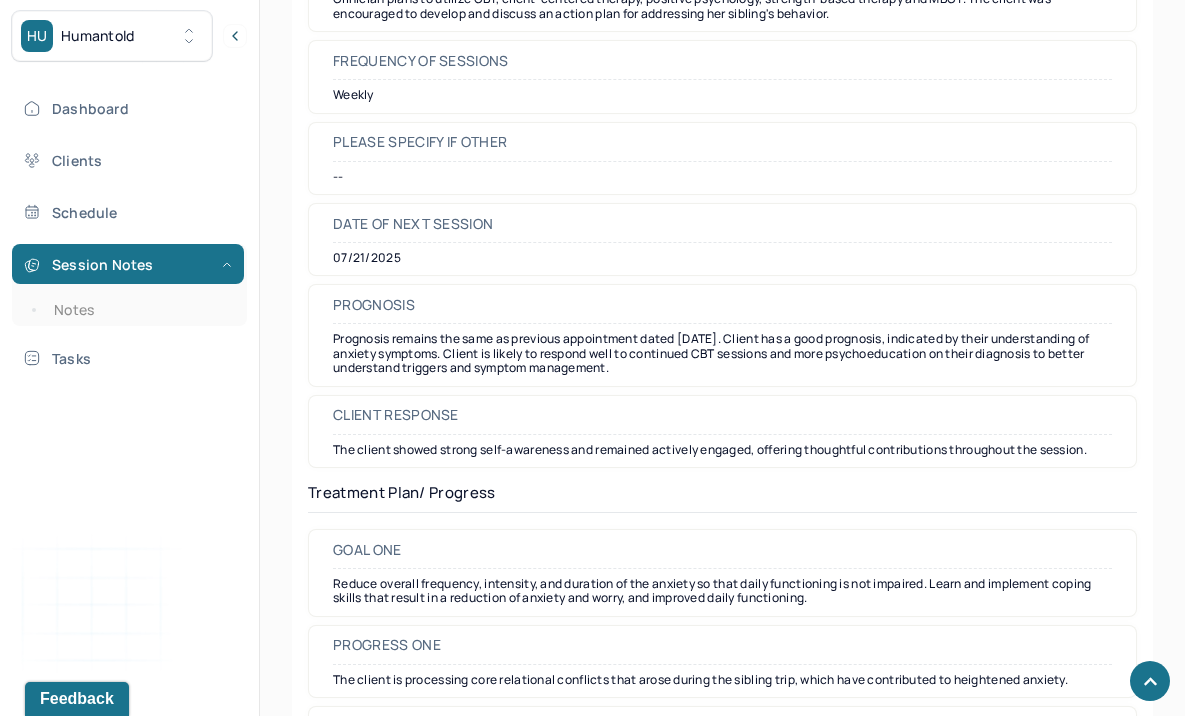 scroll, scrollTop: 2577, scrollLeft: 0, axis: vertical 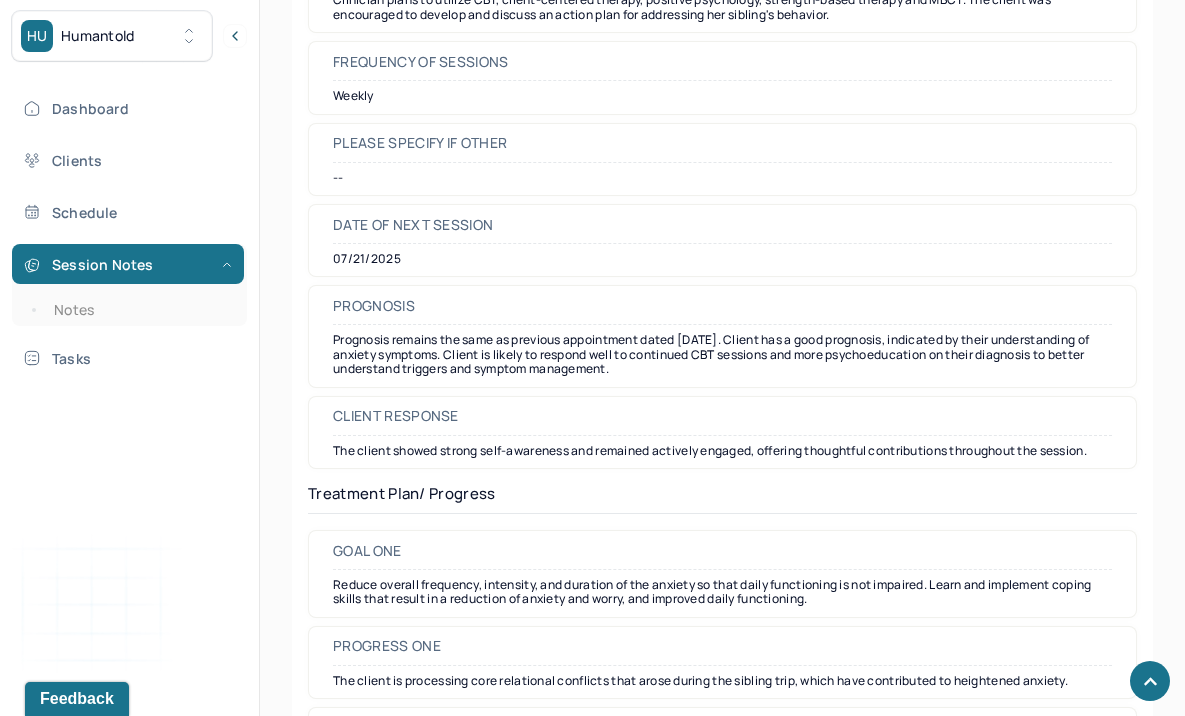 drag, startPoint x: 677, startPoint y: 376, endPoint x: 333, endPoint y: 340, distance: 345.8786 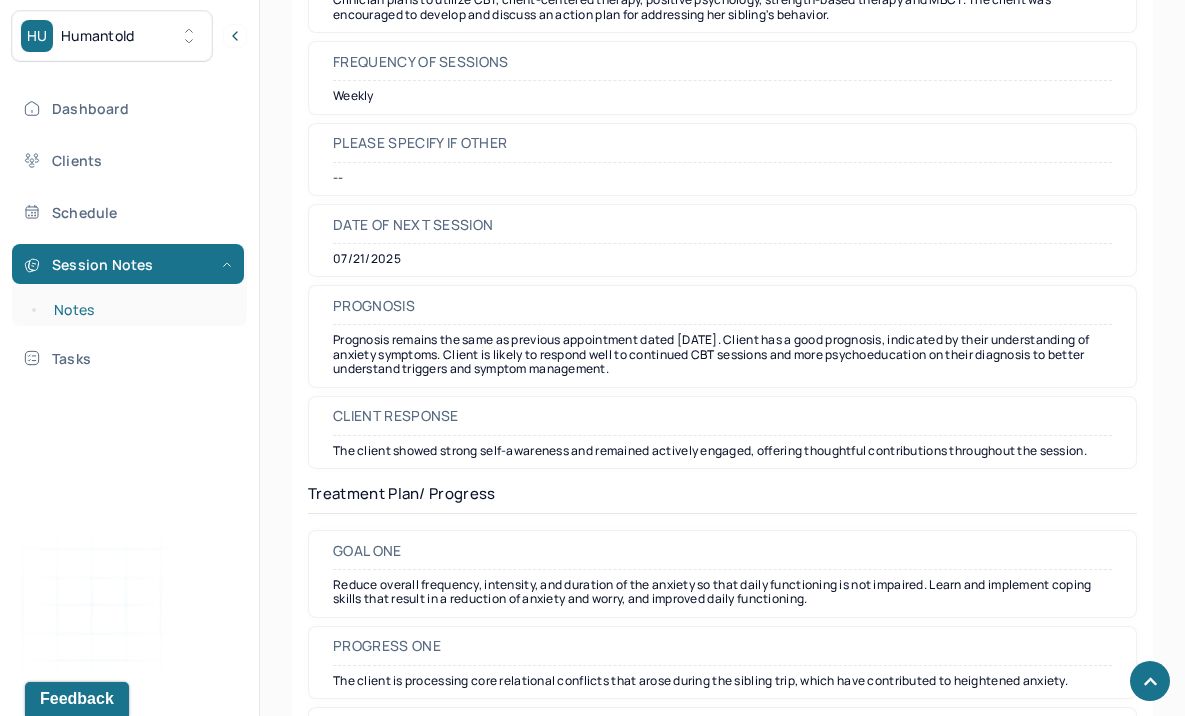 click on "Notes" at bounding box center [139, 310] 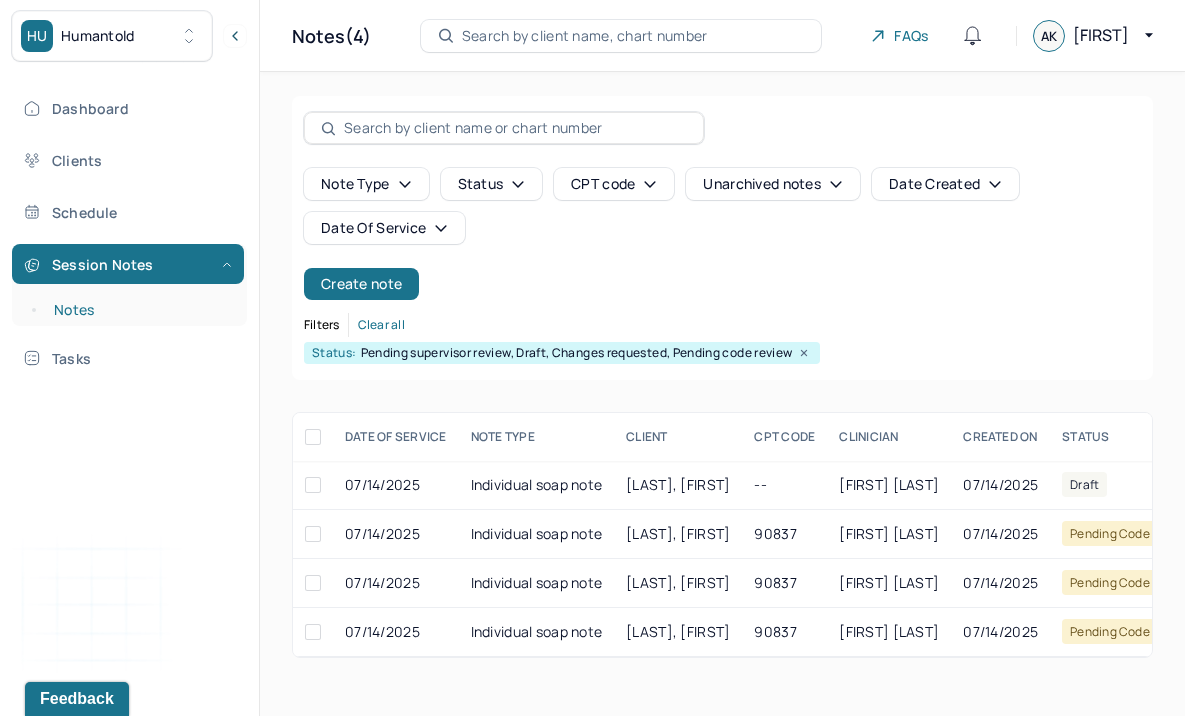 scroll, scrollTop: 0, scrollLeft: 0, axis: both 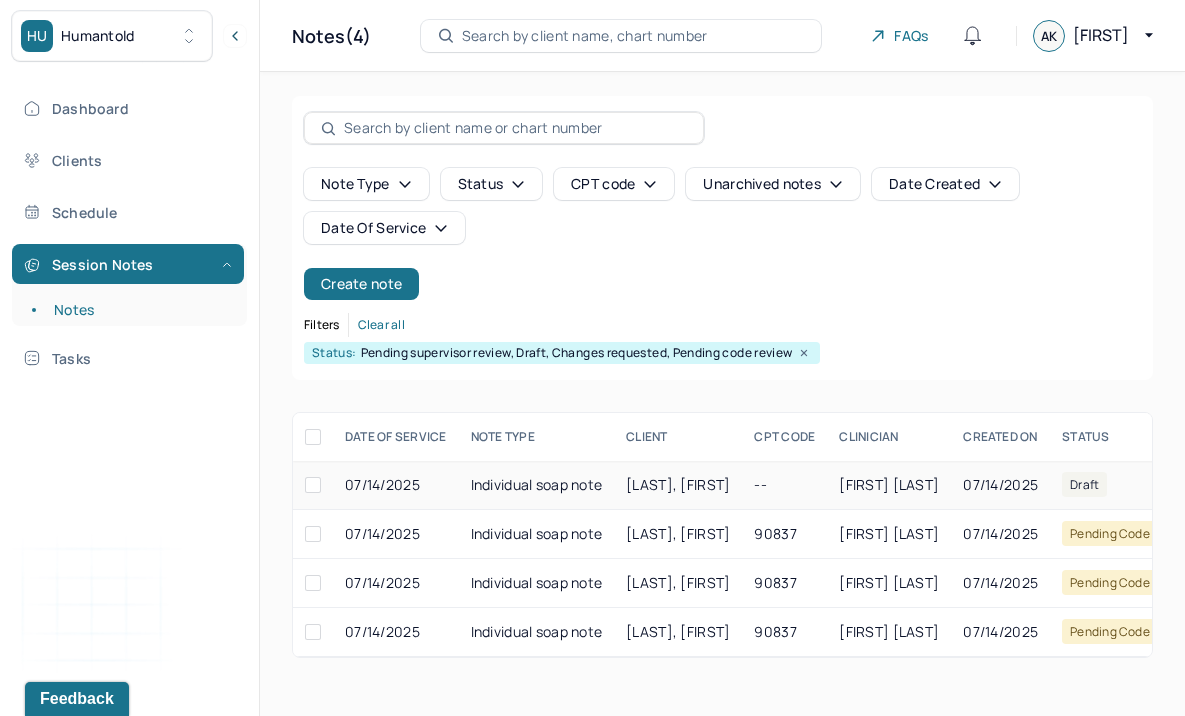 click on "Individual soap note" at bounding box center [537, 485] 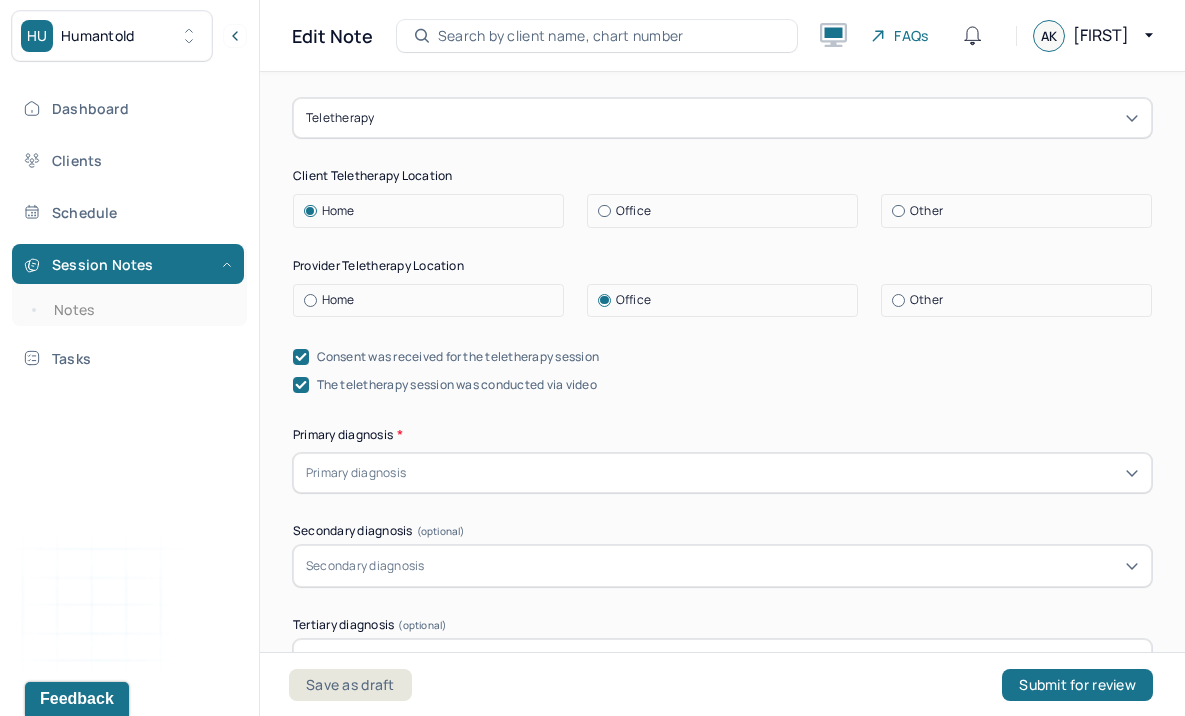 scroll, scrollTop: 401, scrollLeft: 0, axis: vertical 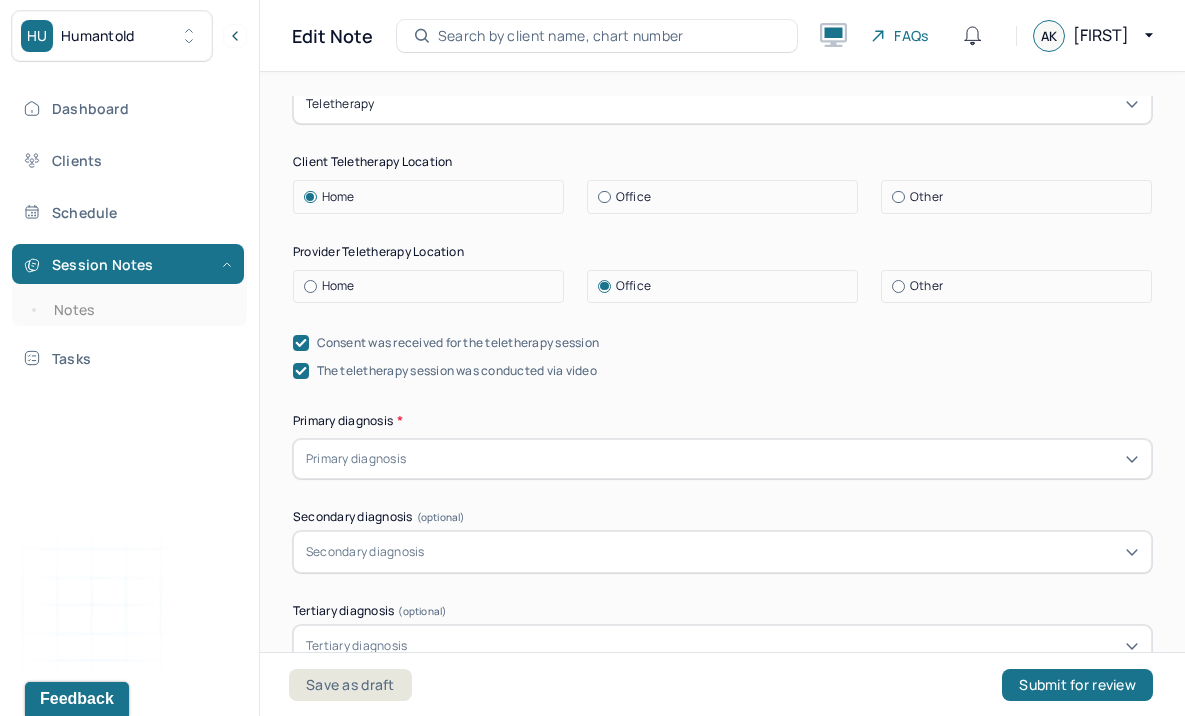 click at bounding box center (774, 459) 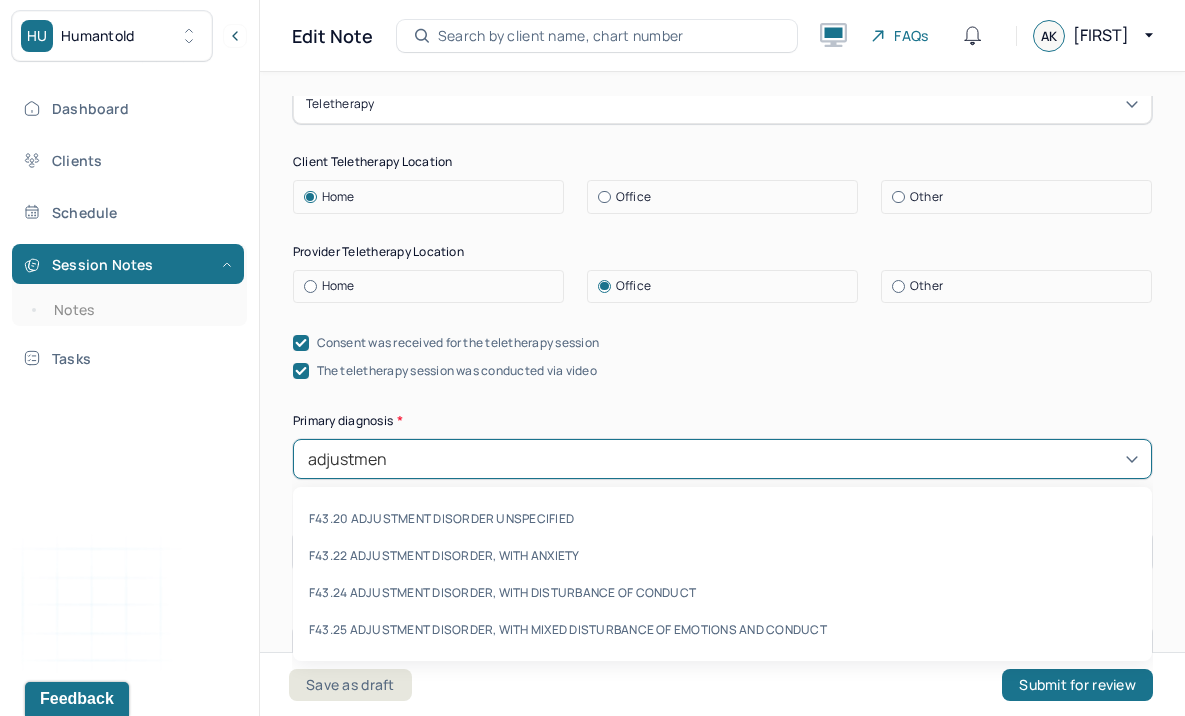 type on "adjustment" 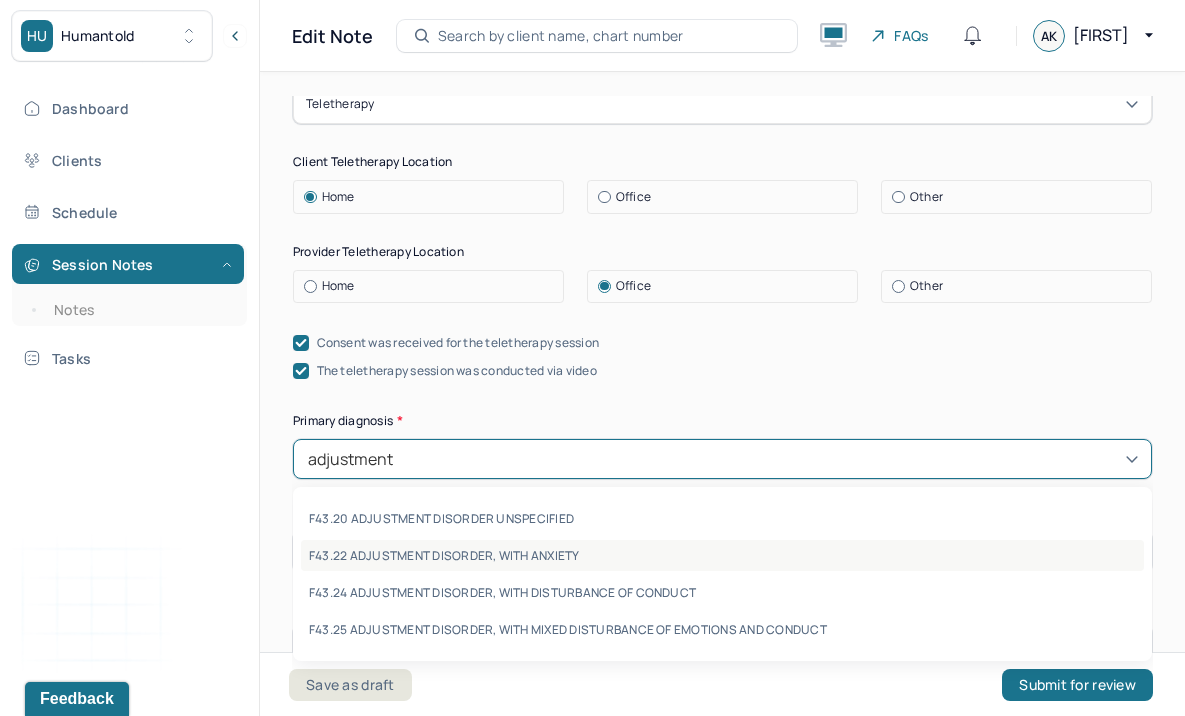 click on "F43.22 ADJUSTMENT DISORDER, WITH ANXIETY" at bounding box center [722, 555] 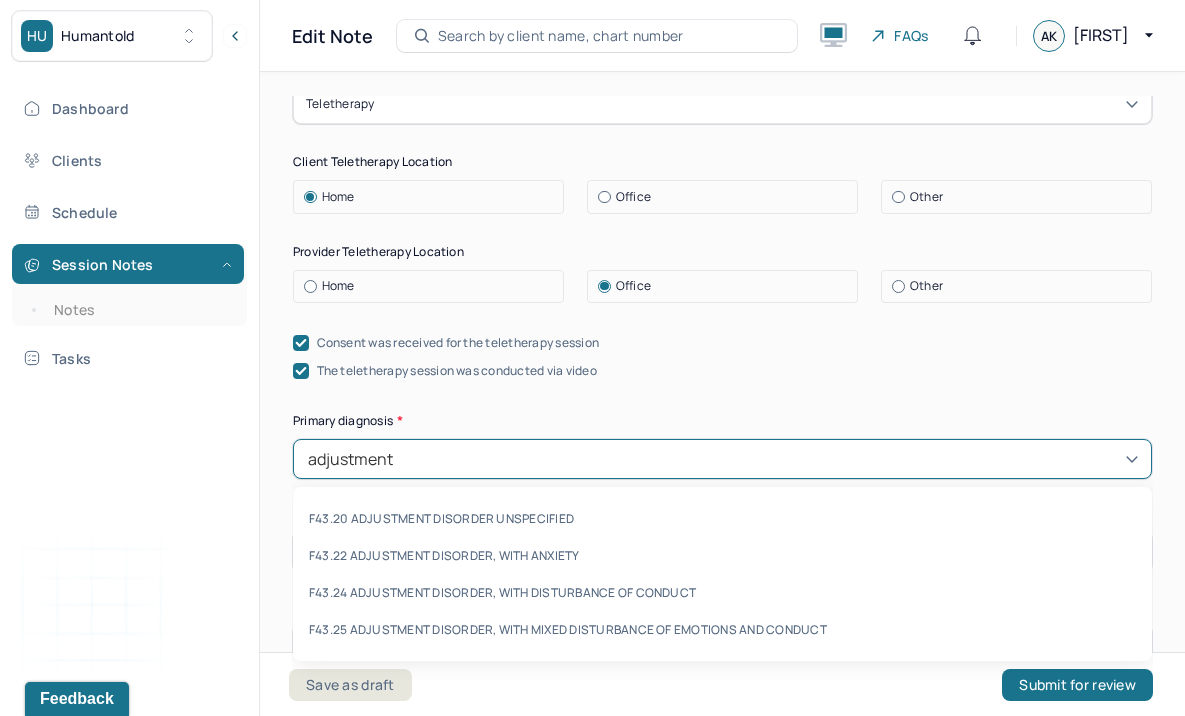 type 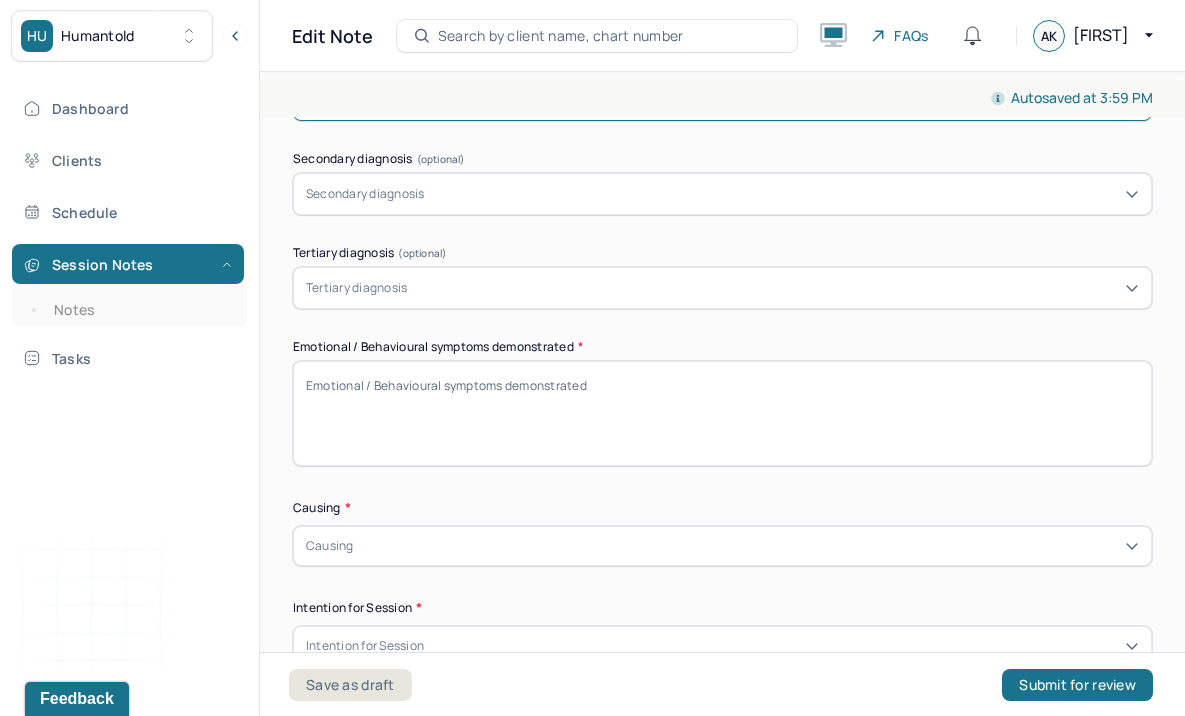 scroll, scrollTop: 769, scrollLeft: 0, axis: vertical 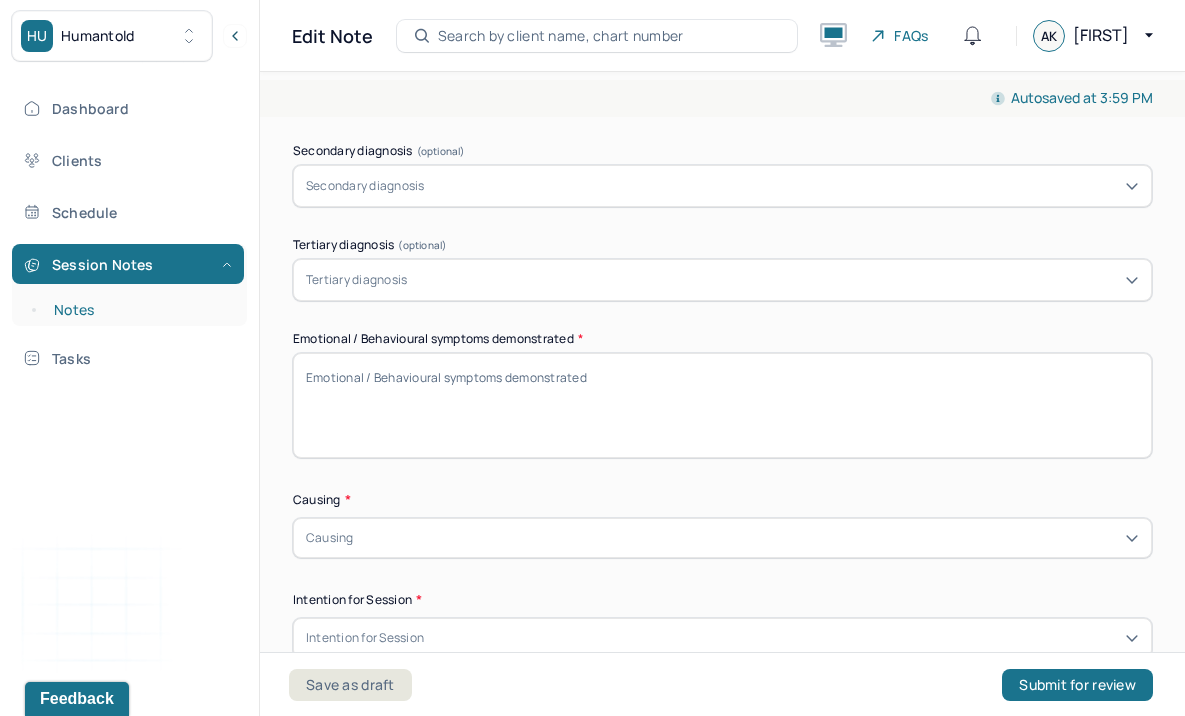 click on "Notes" at bounding box center (139, 310) 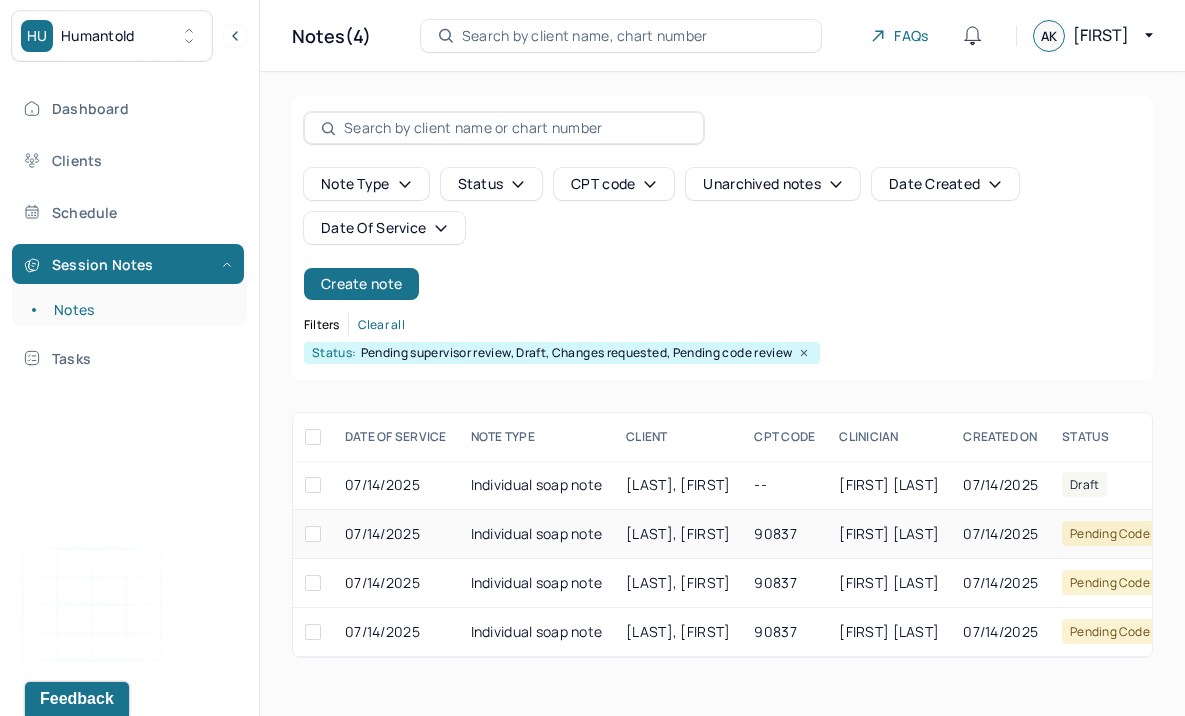 click on "Individual soap note" at bounding box center (537, 534) 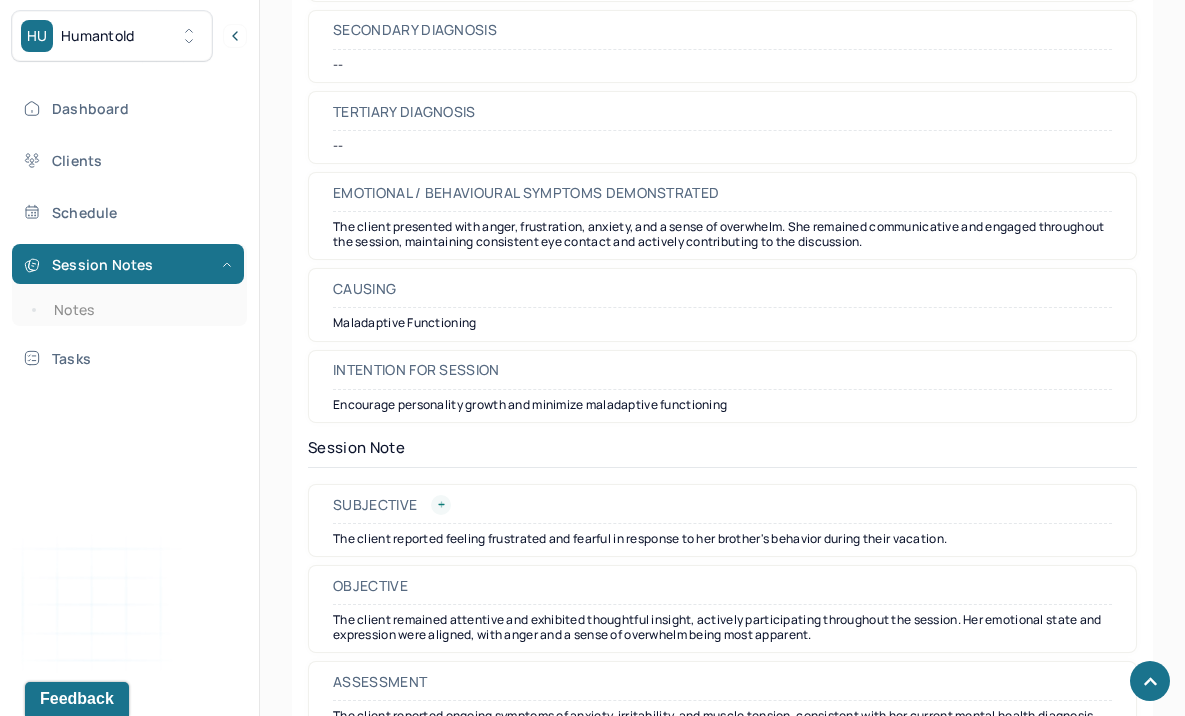 scroll, scrollTop: 1261, scrollLeft: 0, axis: vertical 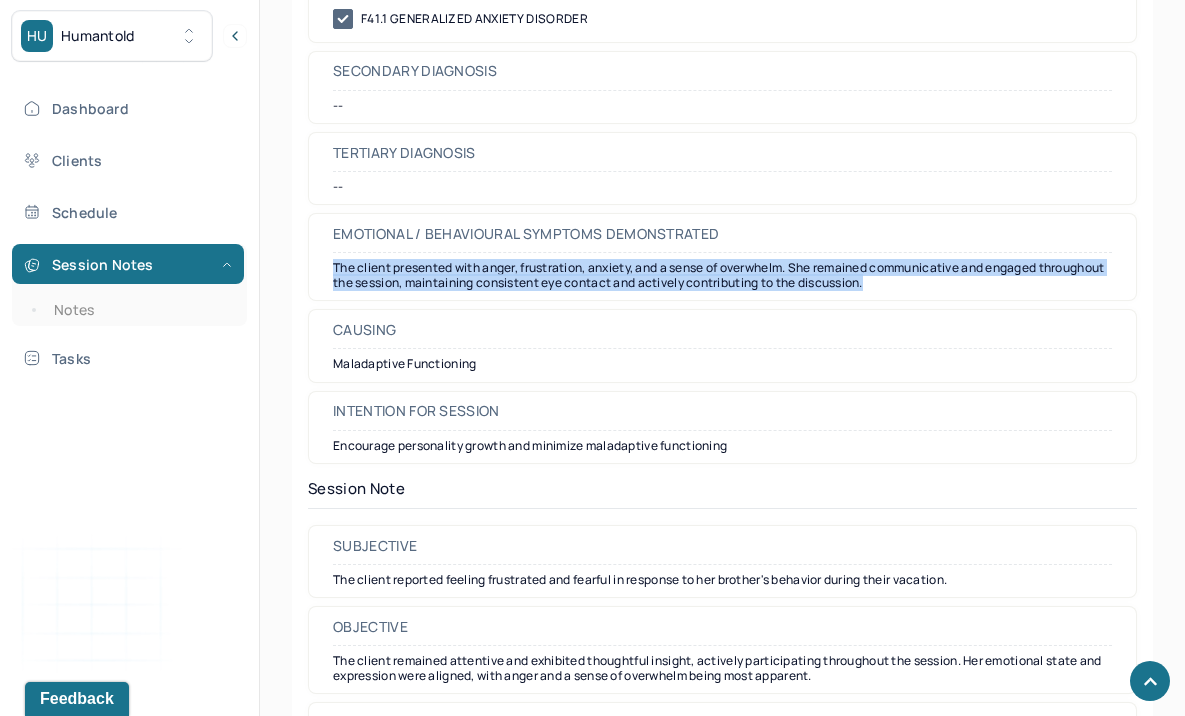 drag, startPoint x: 329, startPoint y: 268, endPoint x: 1035, endPoint y: 280, distance: 706.102 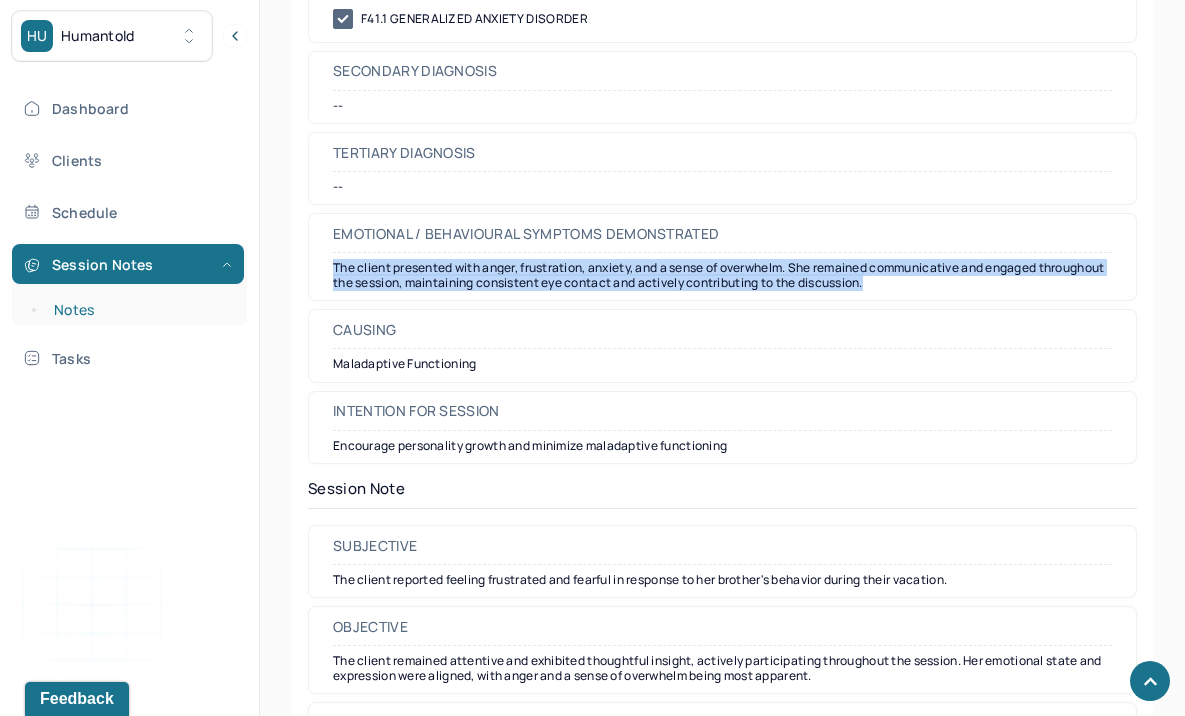 click on "Notes" at bounding box center [139, 310] 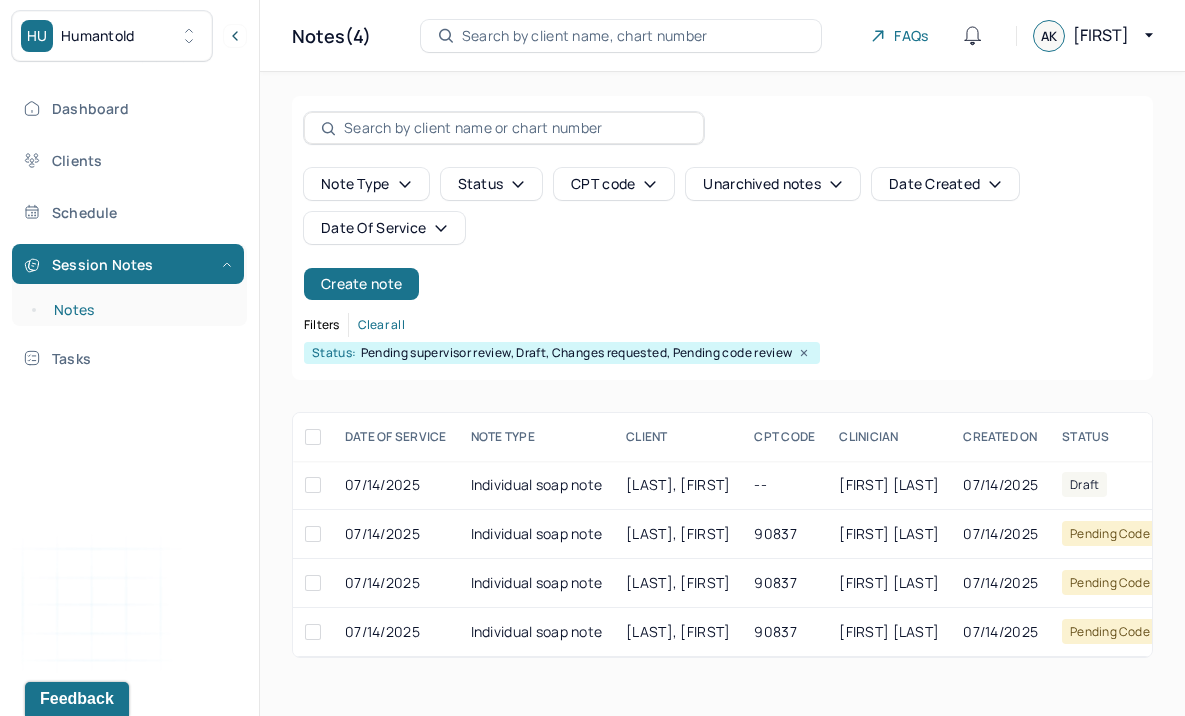 scroll, scrollTop: 0, scrollLeft: 0, axis: both 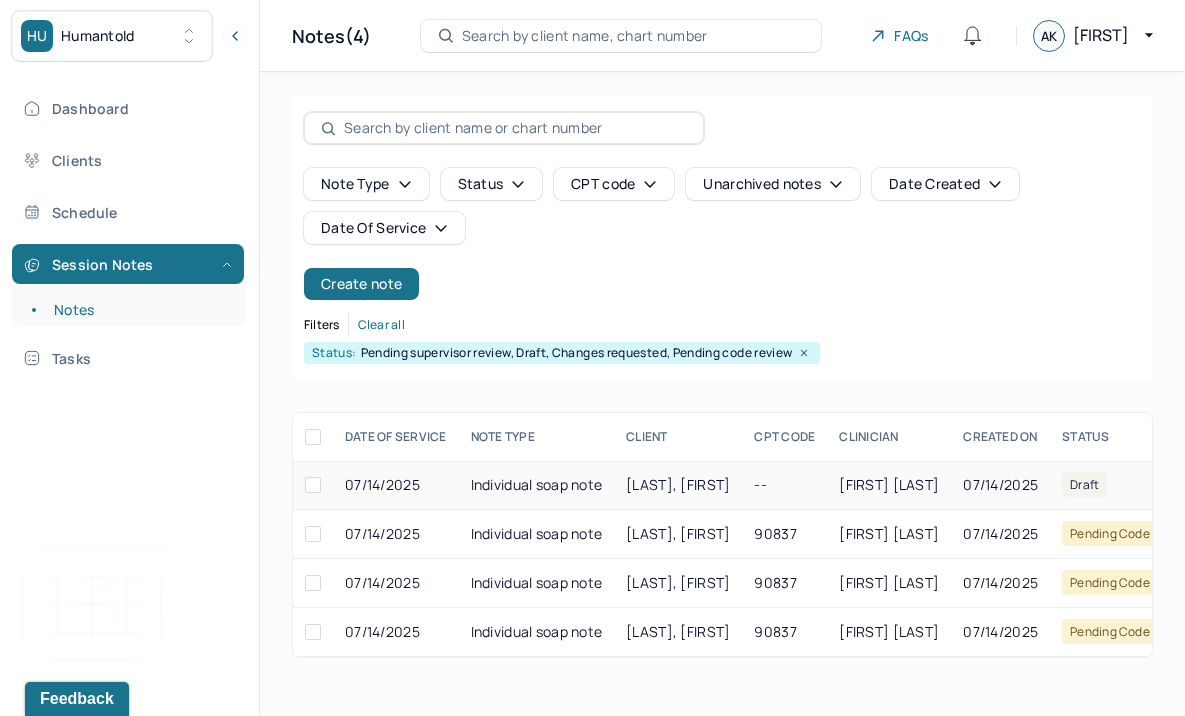 click on "Individual soap note" at bounding box center (537, 485) 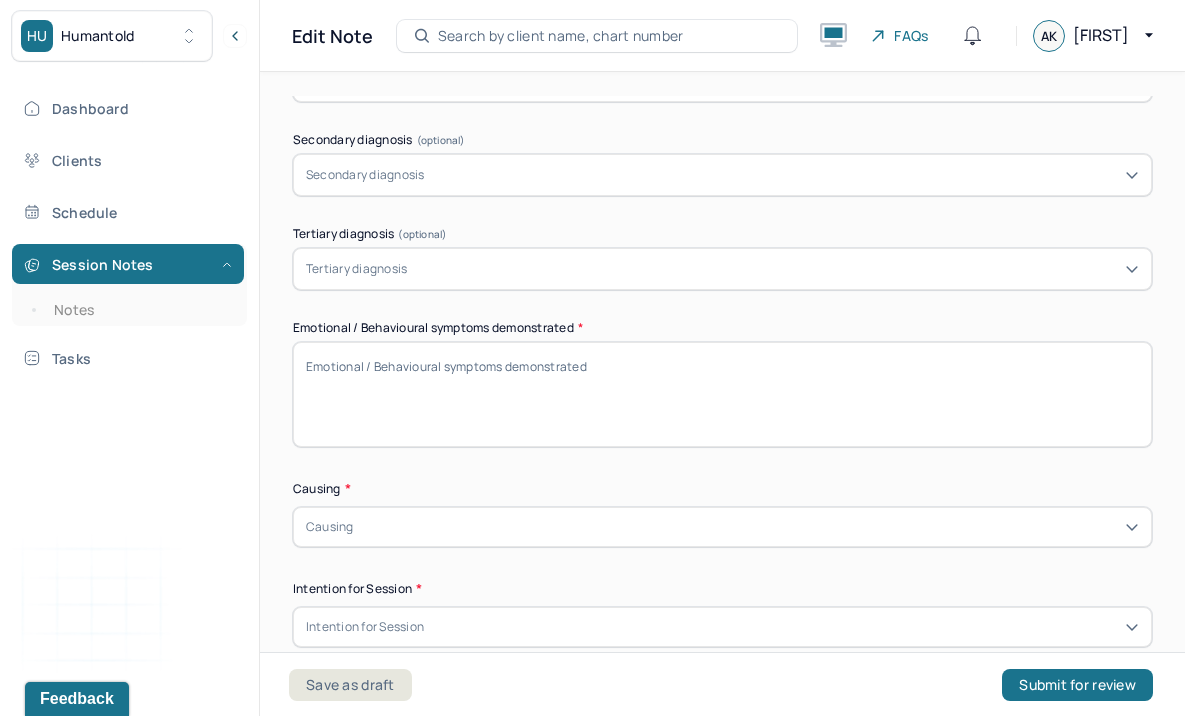 scroll, scrollTop: 787, scrollLeft: 0, axis: vertical 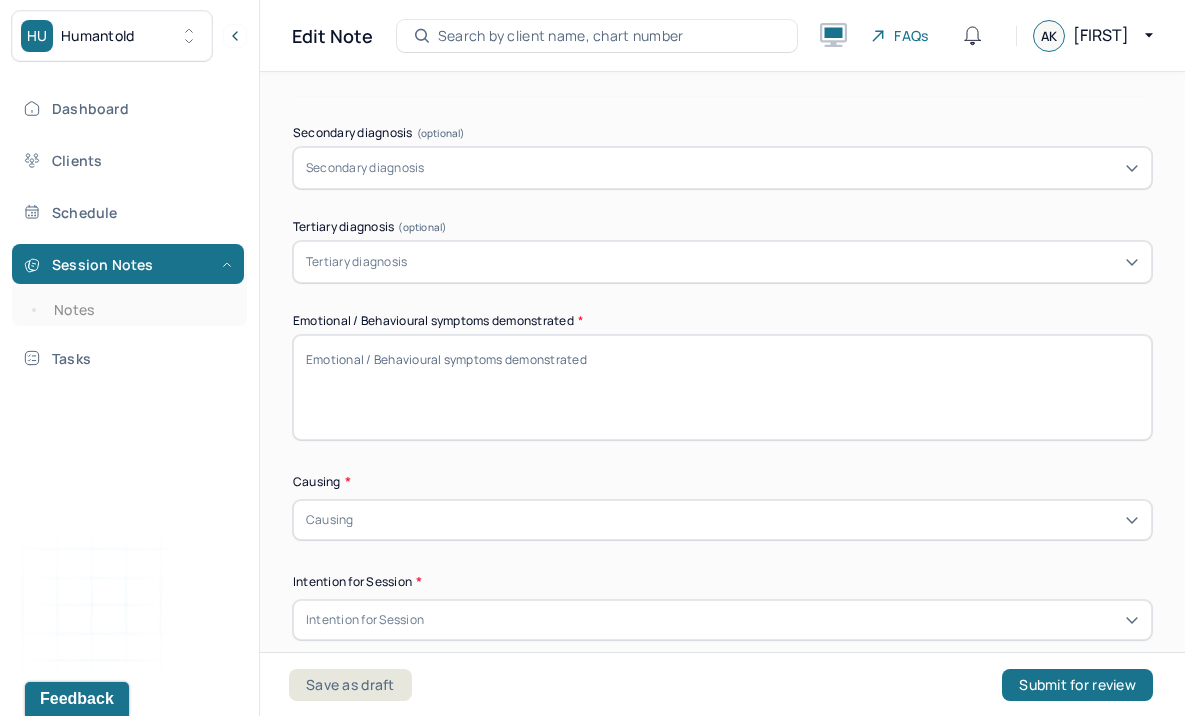click on "Emotional / Behavioural symptoms demonstrated *" at bounding box center (722, 387) 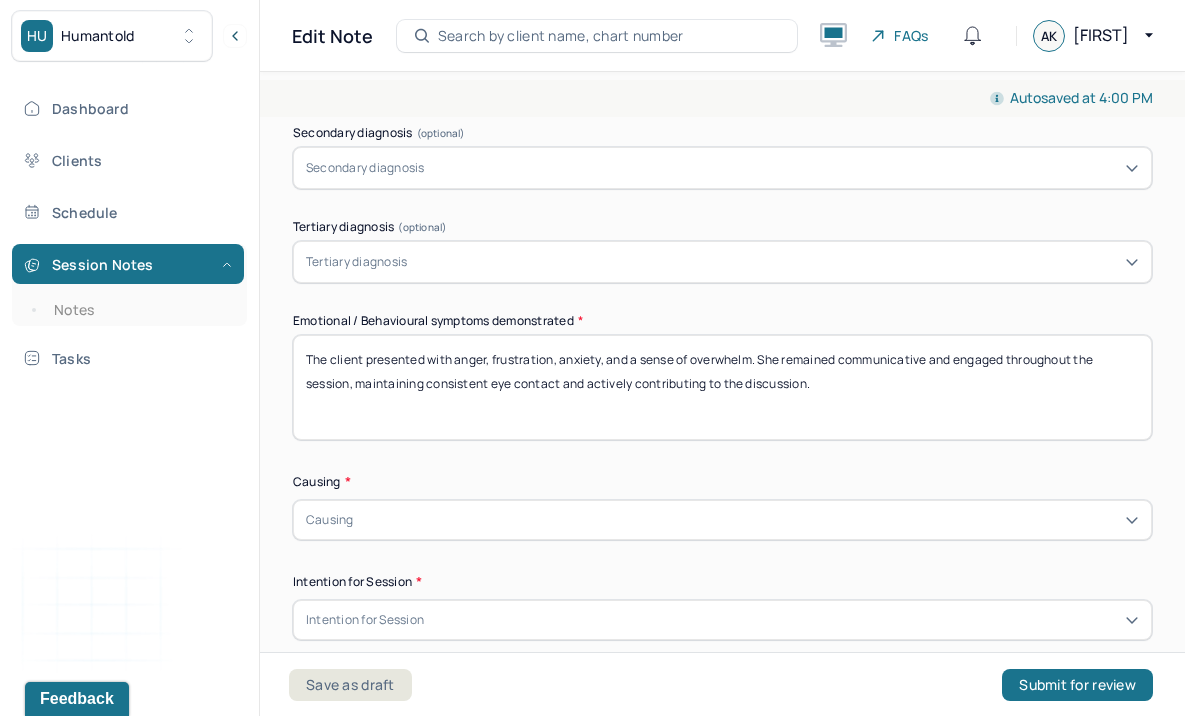 click on "The client presented with anger, frustration, anxiety, and a sense of overwhelm. She remained communicative and engaged throughout the session, maintaining consistent eye contact and actively contributing to the discussion." at bounding box center [722, 387] 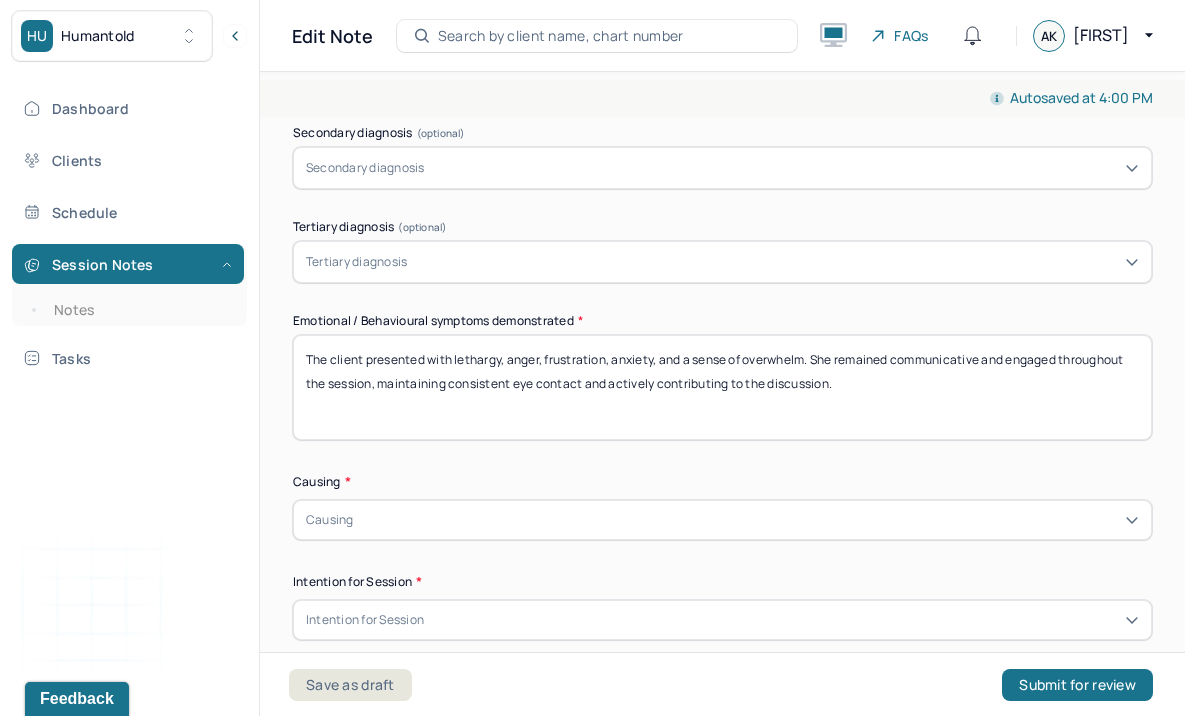 drag, startPoint x: 808, startPoint y: 356, endPoint x: 687, endPoint y: 351, distance: 121.103264 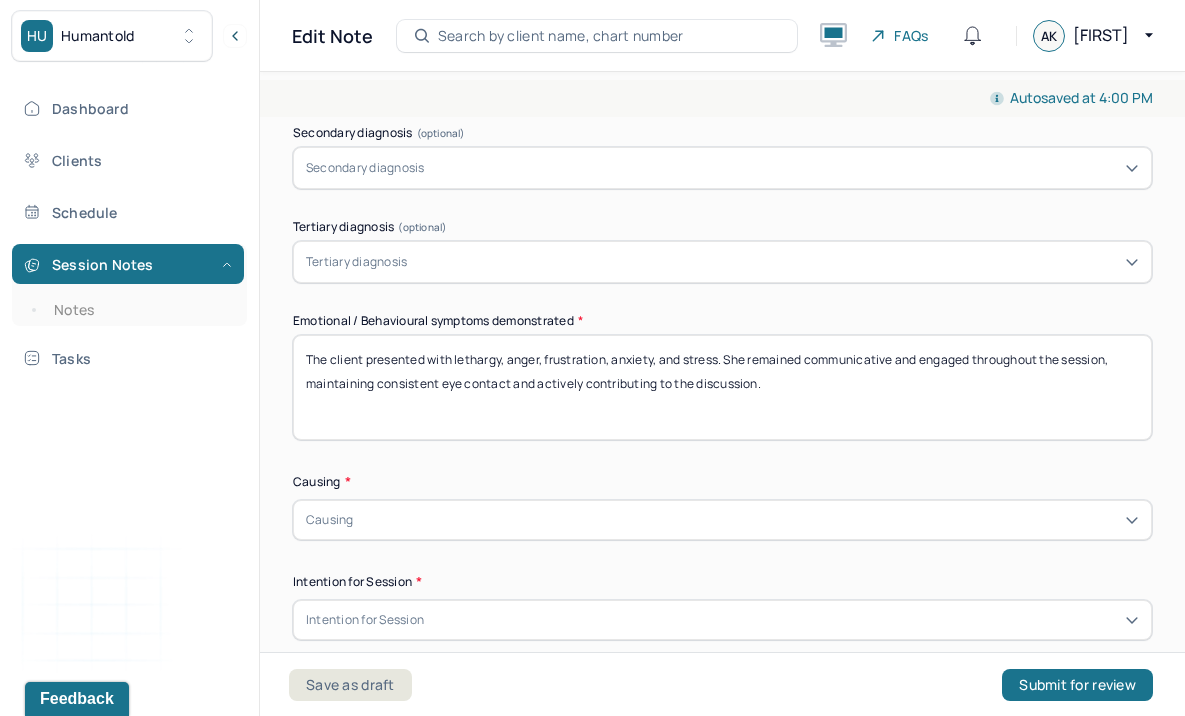 drag, startPoint x: 808, startPoint y: 383, endPoint x: 464, endPoint y: 357, distance: 344.98117 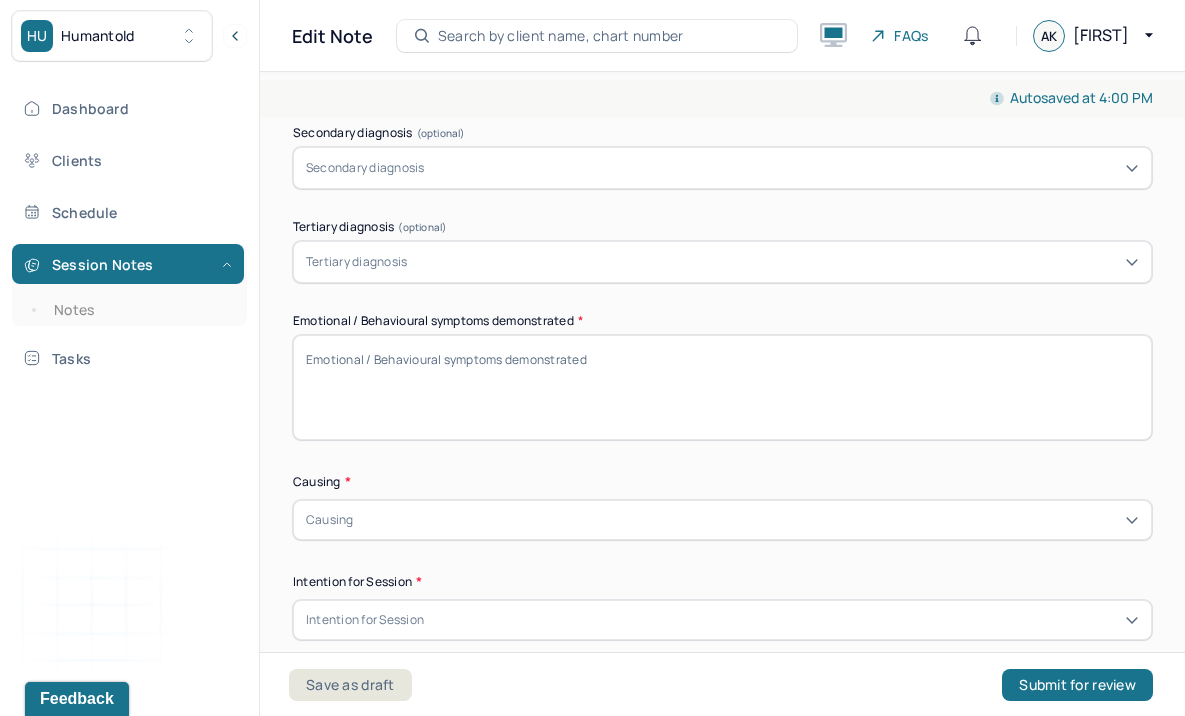 paste on "The client presented with symptoms of lethargy, anger, frustration, anxiety, and stress. Despite these emotional states, she remained engaged and communicative, maintained consistent eye contact, and actively participated in the session." 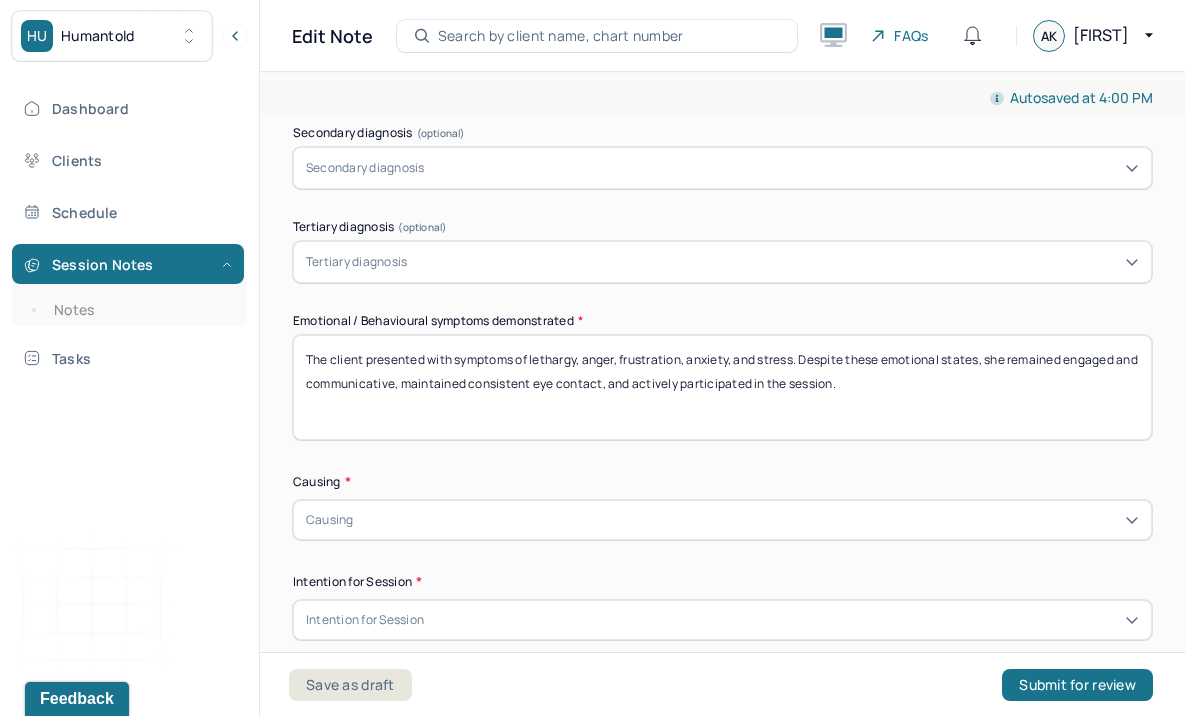 drag, startPoint x: 998, startPoint y: 356, endPoint x: 816, endPoint y: 352, distance: 182.04395 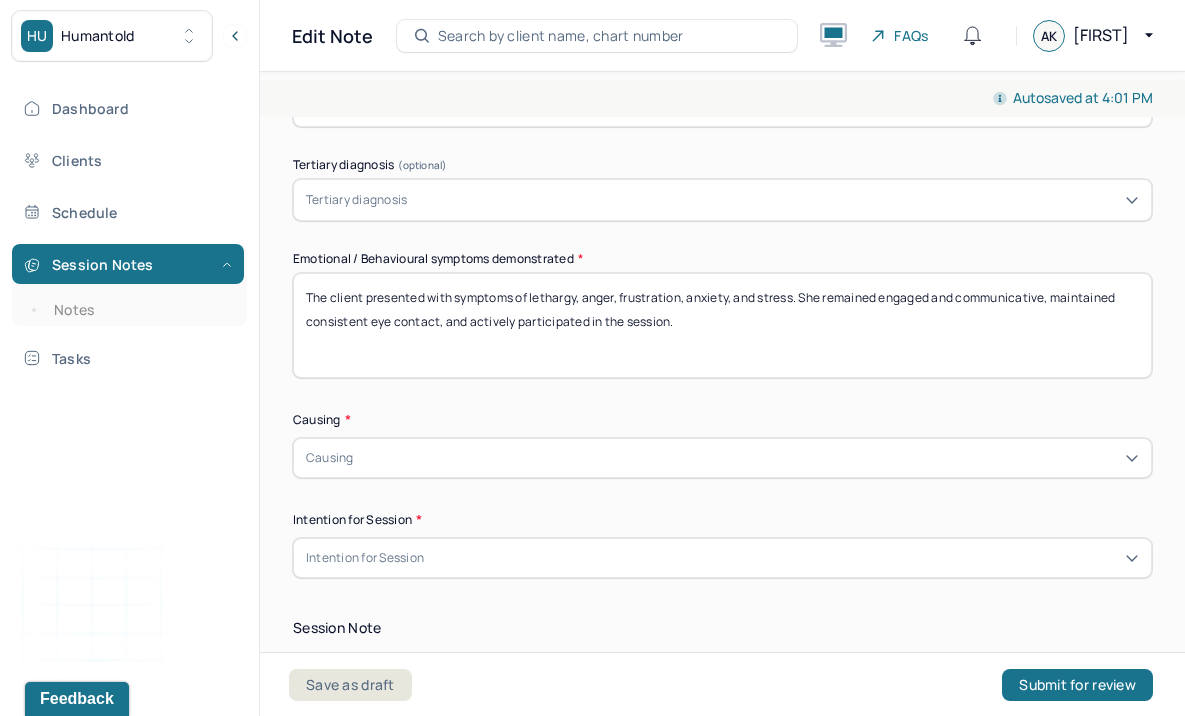 scroll, scrollTop: 860, scrollLeft: 0, axis: vertical 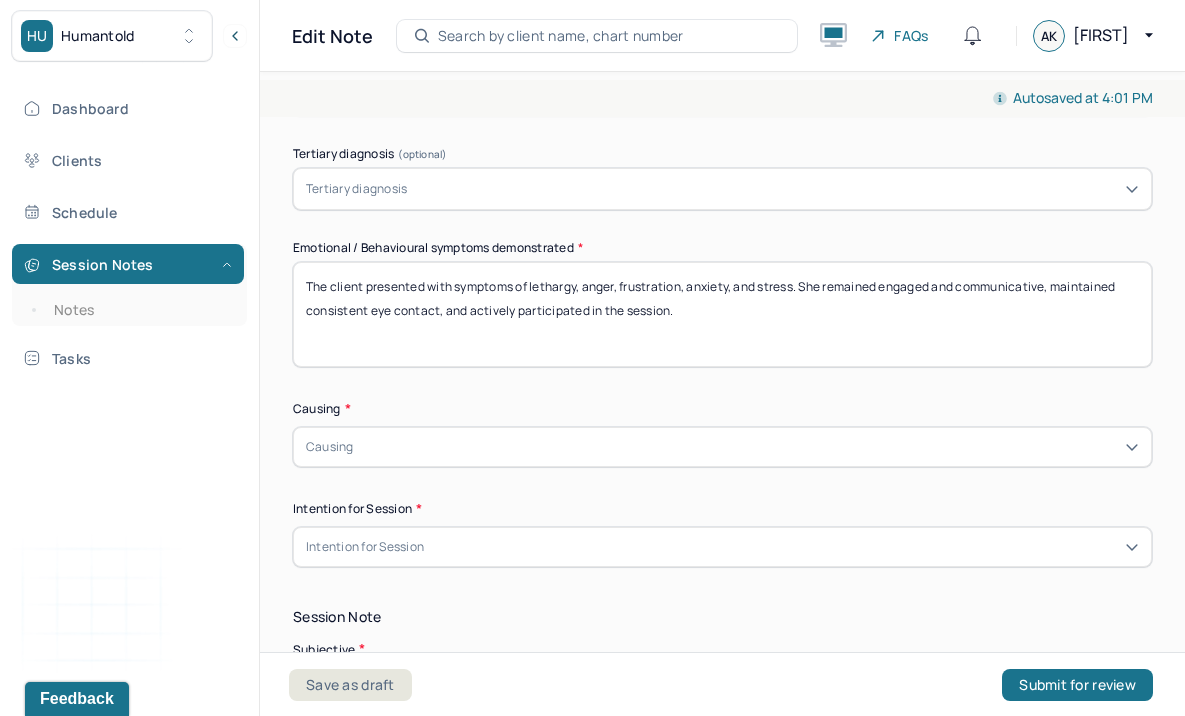 type on "The client presented with symptoms of lethargy, anger, frustration, anxiety, and stress. She remained engaged and communicative, maintained consistent eye contact, and actively participated in the session." 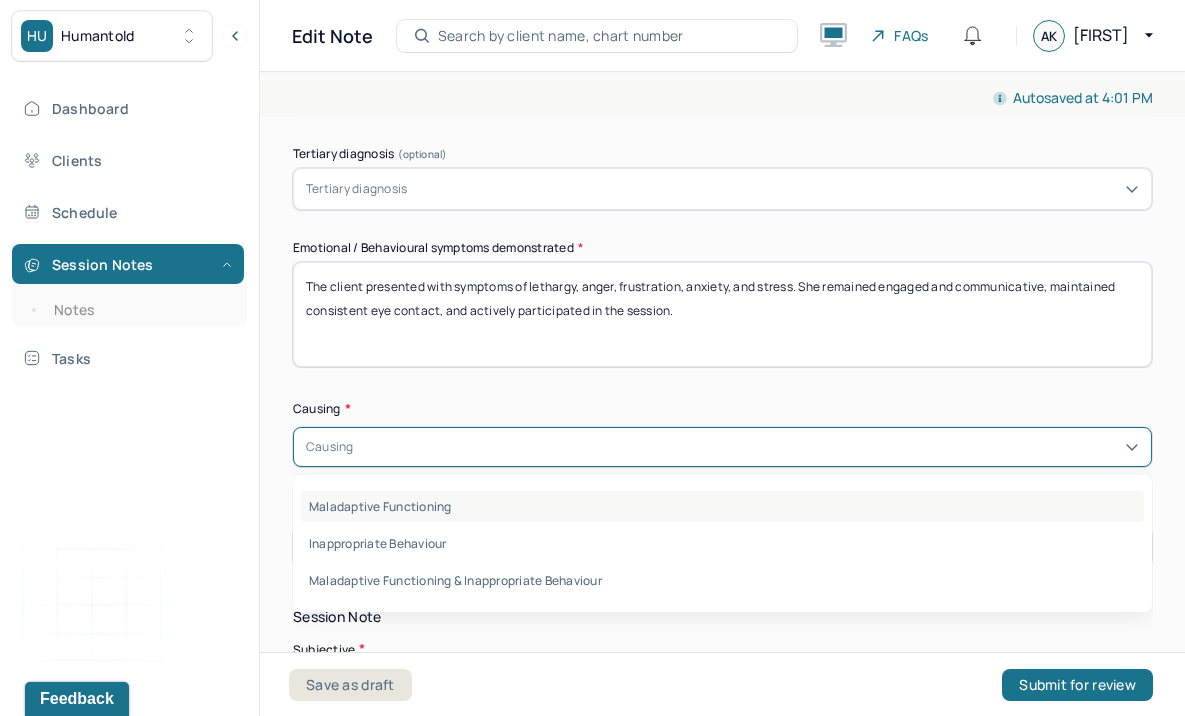 click on "Maladaptive Functioning" at bounding box center (722, 506) 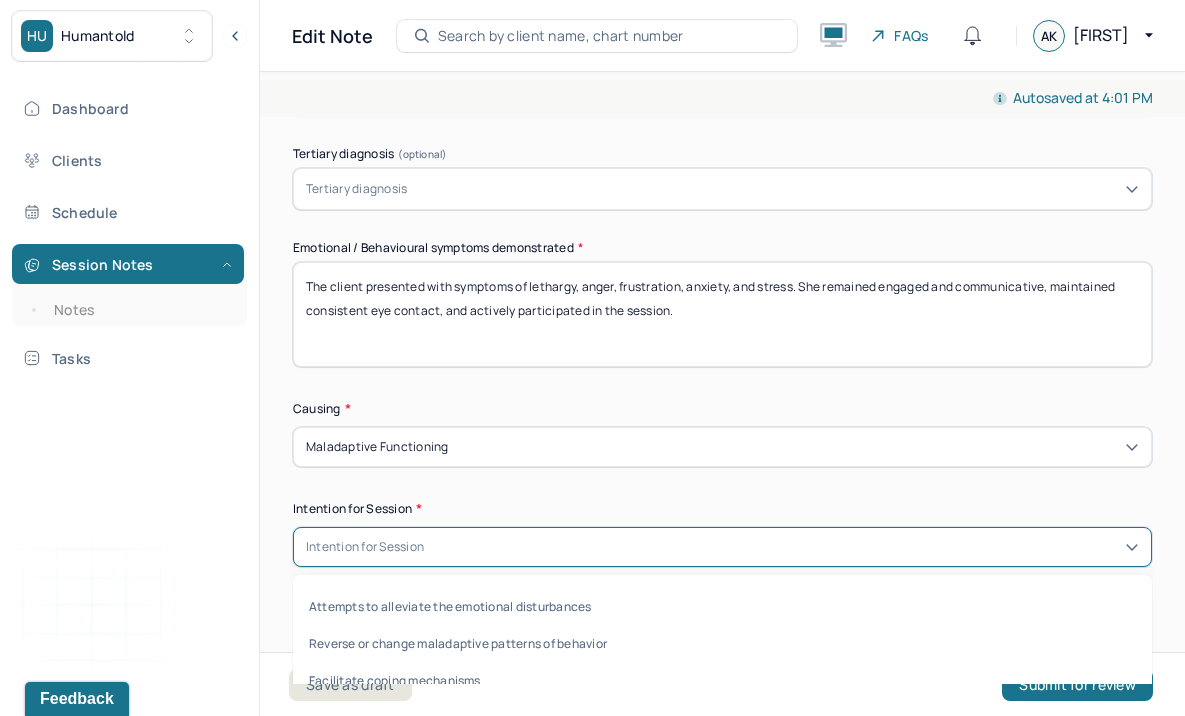 click on "Intention for Session" at bounding box center [722, 547] 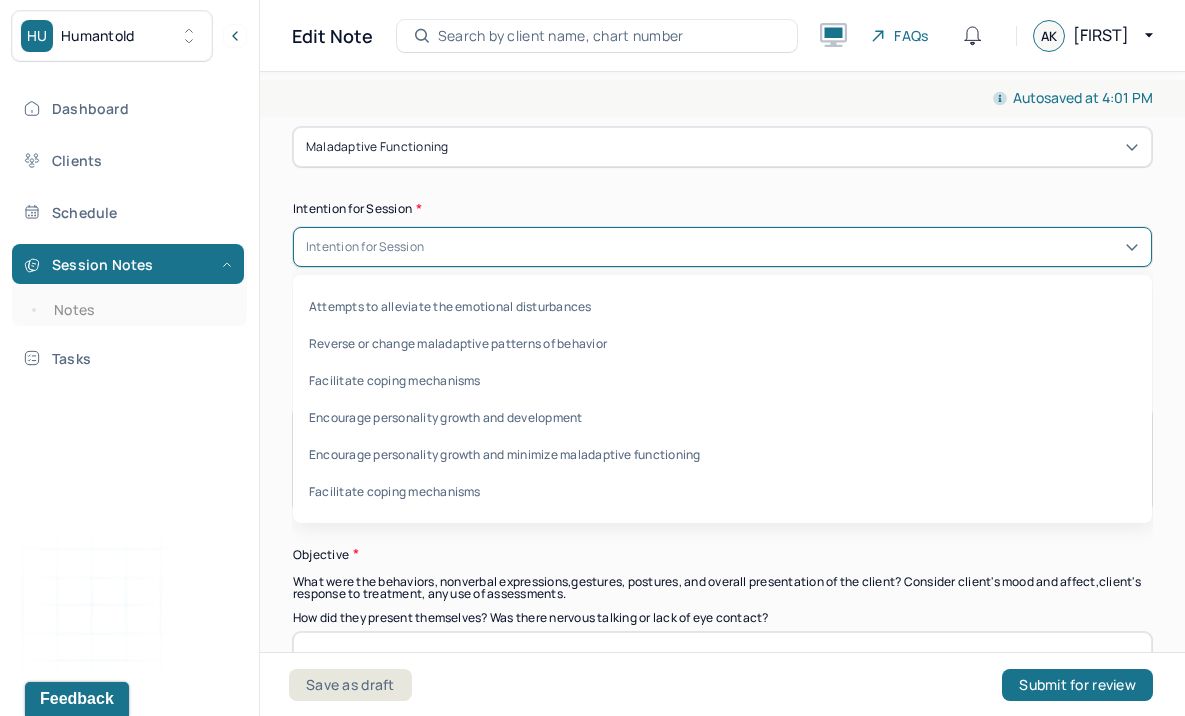 scroll, scrollTop: 1171, scrollLeft: 0, axis: vertical 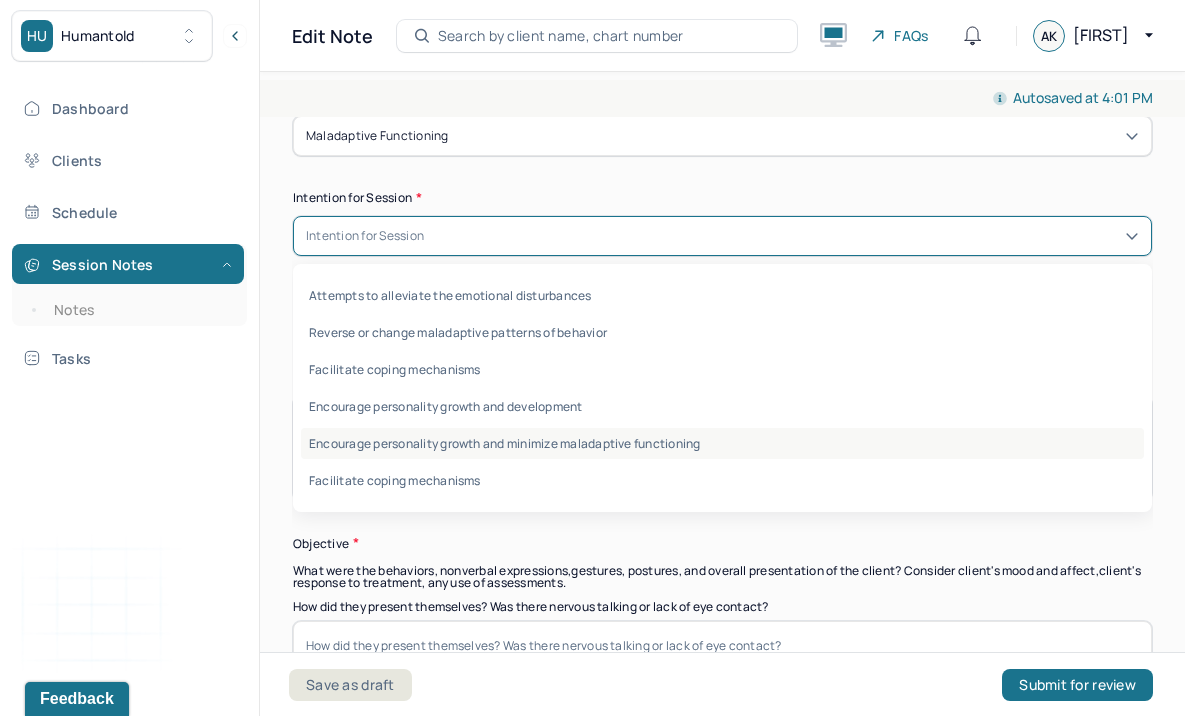 click on "Encourage personality growth and minimize maladaptive functioning" at bounding box center [722, 443] 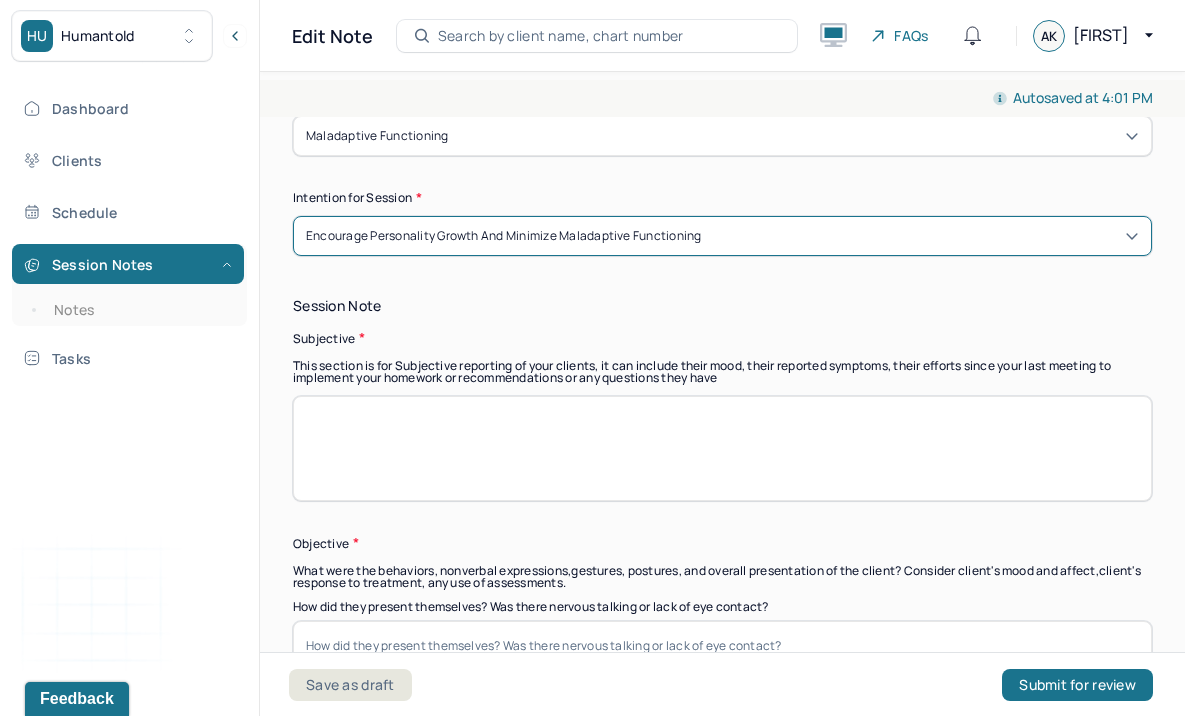 click at bounding box center (722, 448) 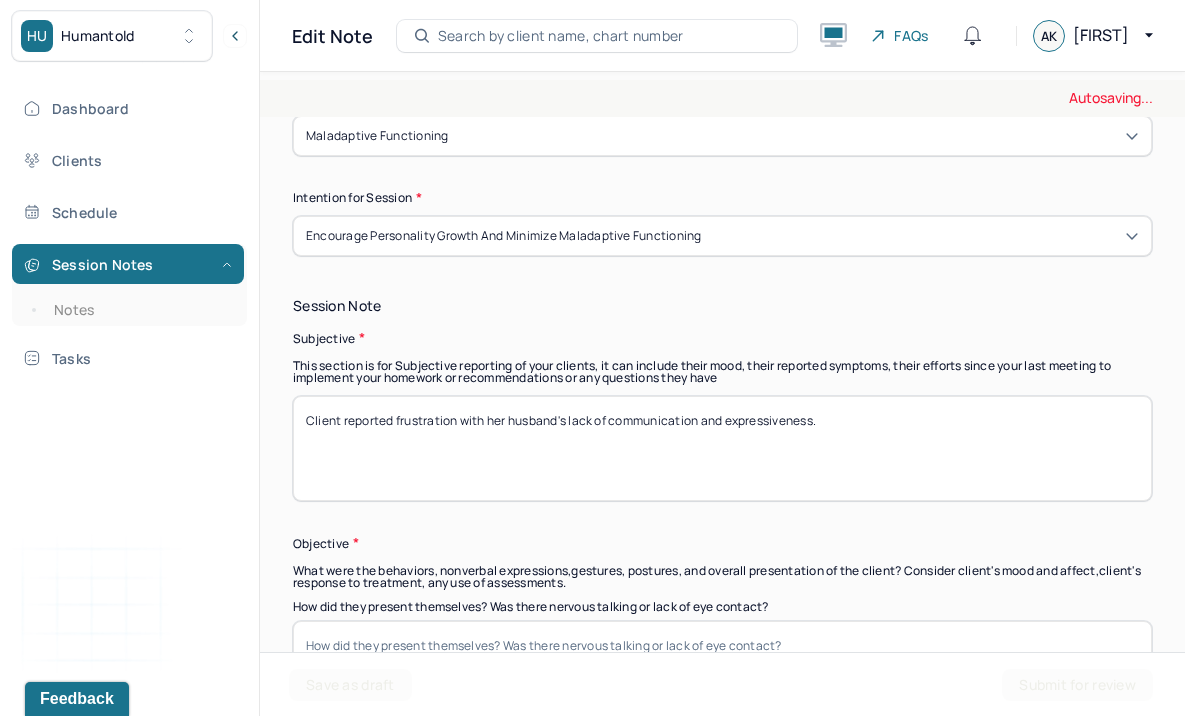 drag, startPoint x: 841, startPoint y: 420, endPoint x: 241, endPoint y: 394, distance: 600.56305 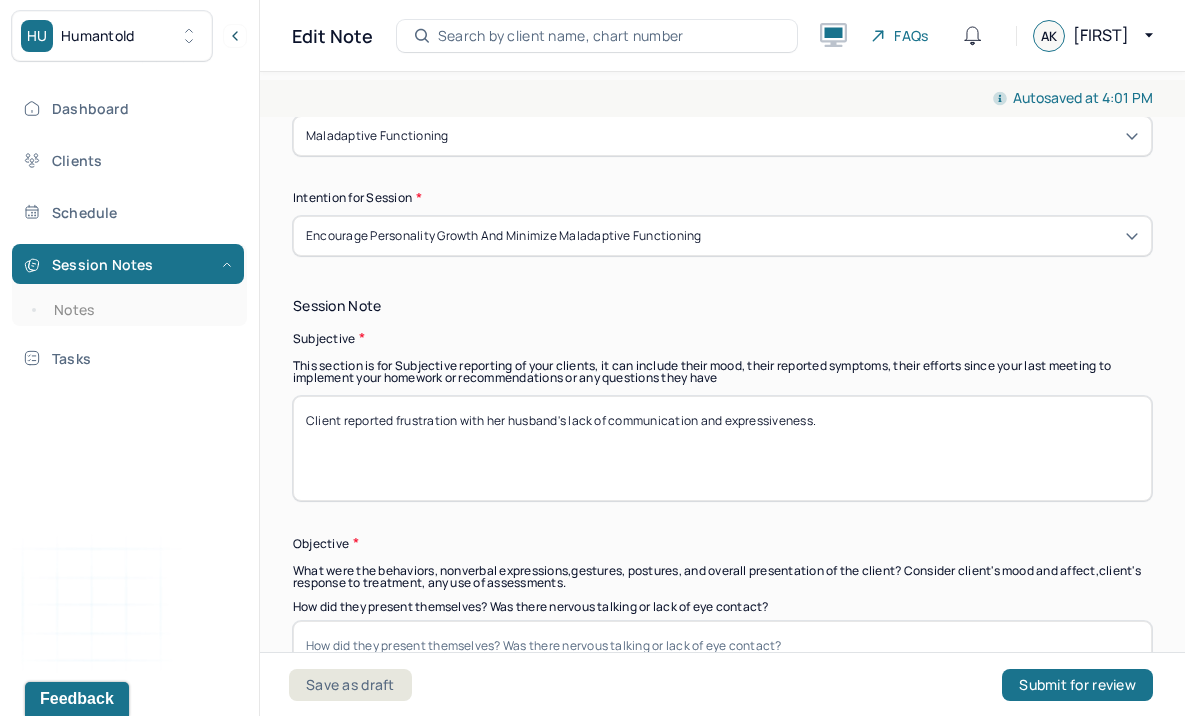 type on "Client reported frustration with her husband's lack of communication and expressiveness." 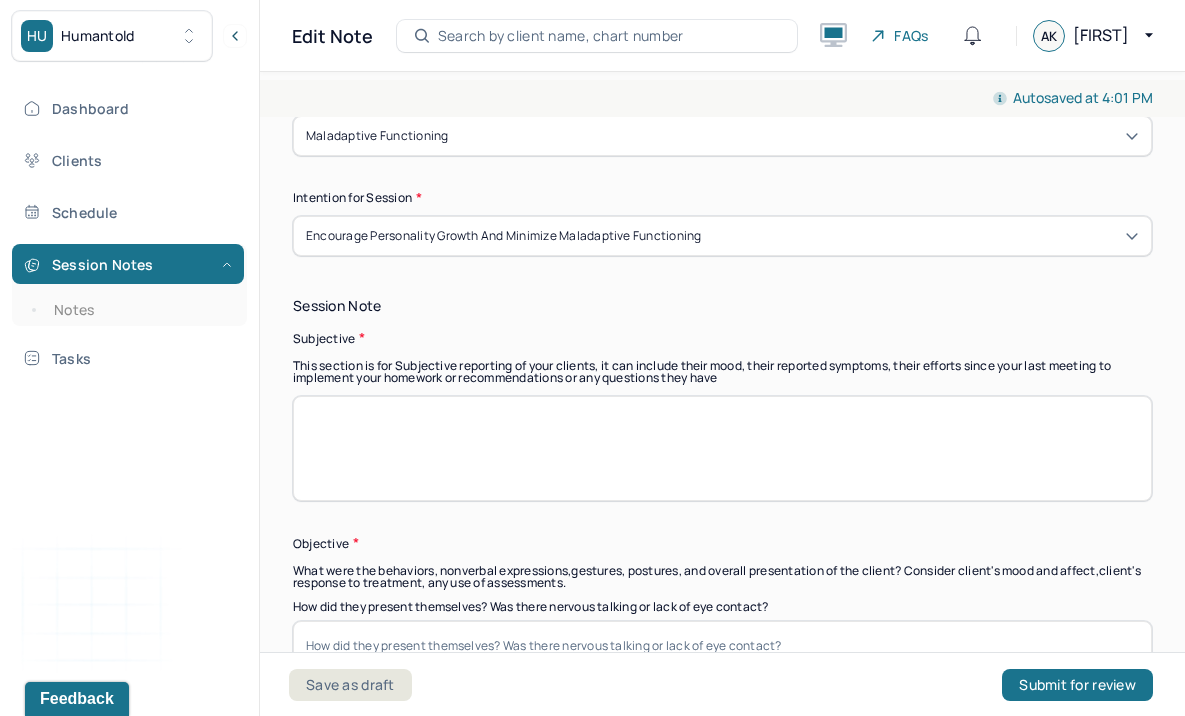 paste on "The client expressed frustration regarding her husband's limited communication and emotional expressiveness." 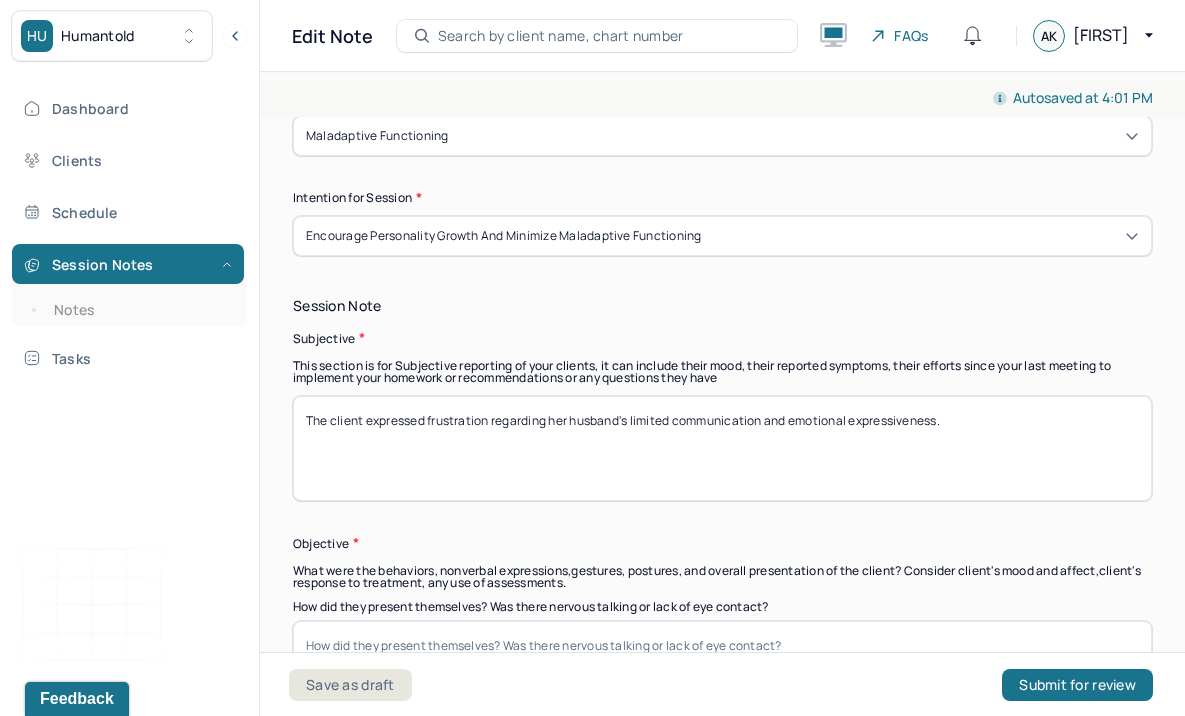 type on "The client expressed frustration regarding her husband's limited communication and emotional expressiveness." 